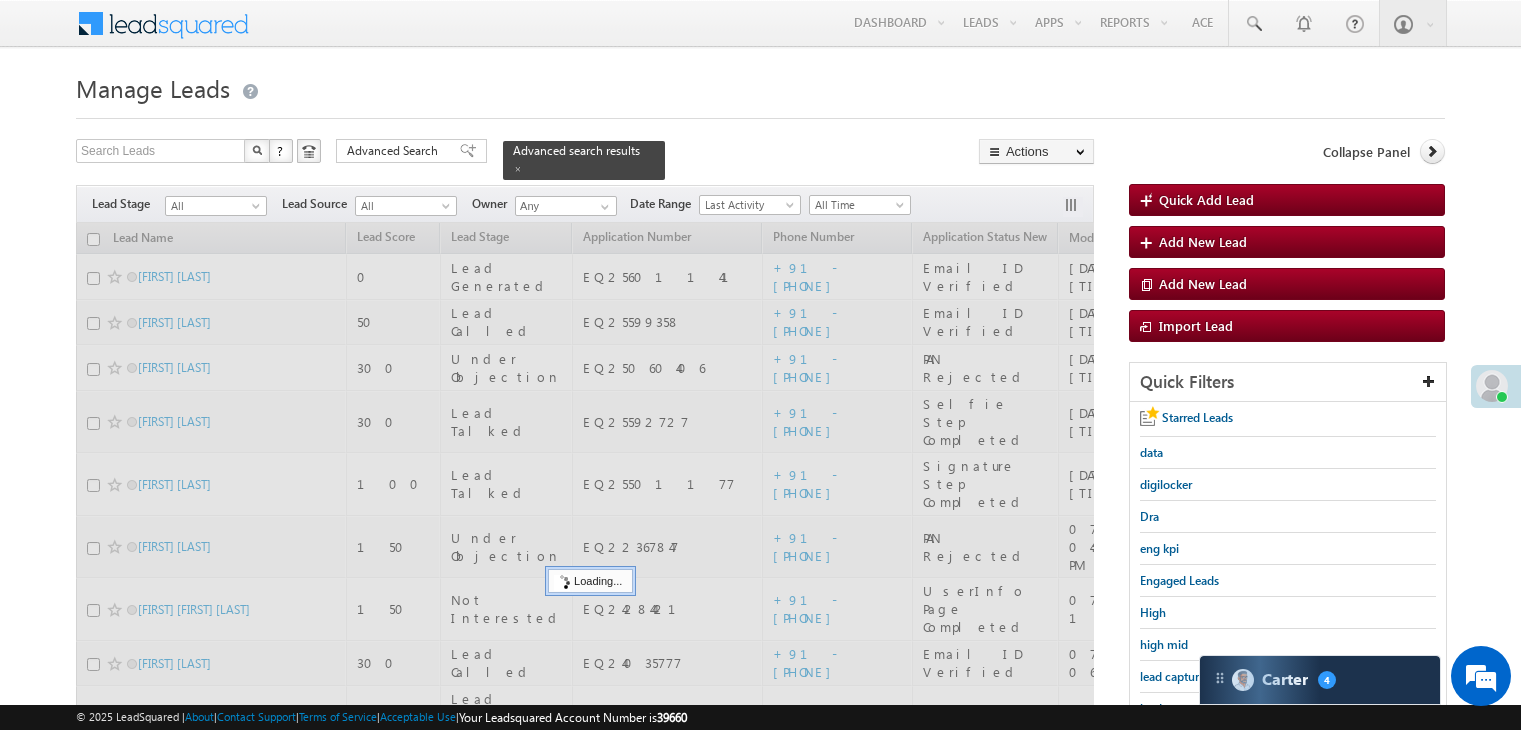 click on "lead capture new" at bounding box center (1185, 708) 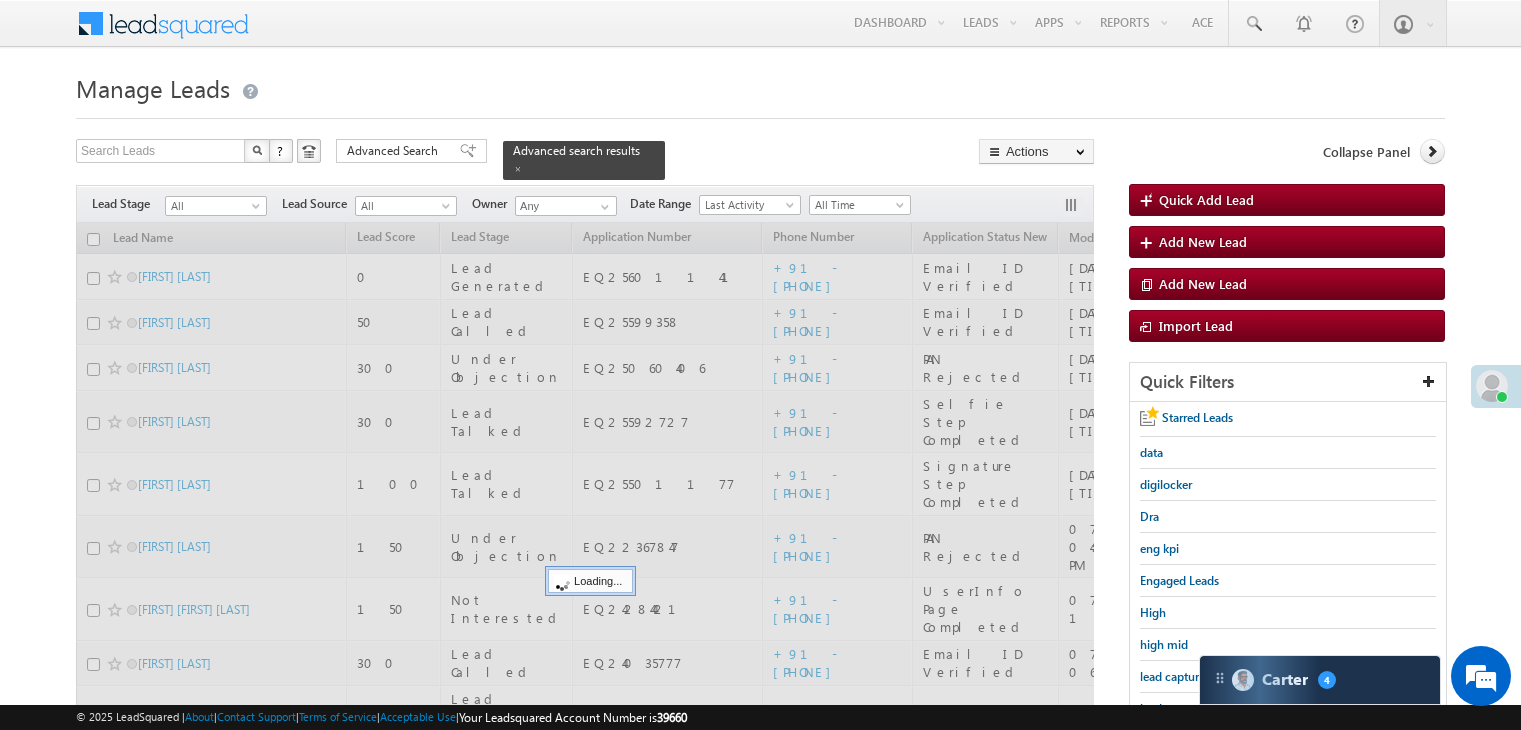 scroll, scrollTop: 163, scrollLeft: 0, axis: vertical 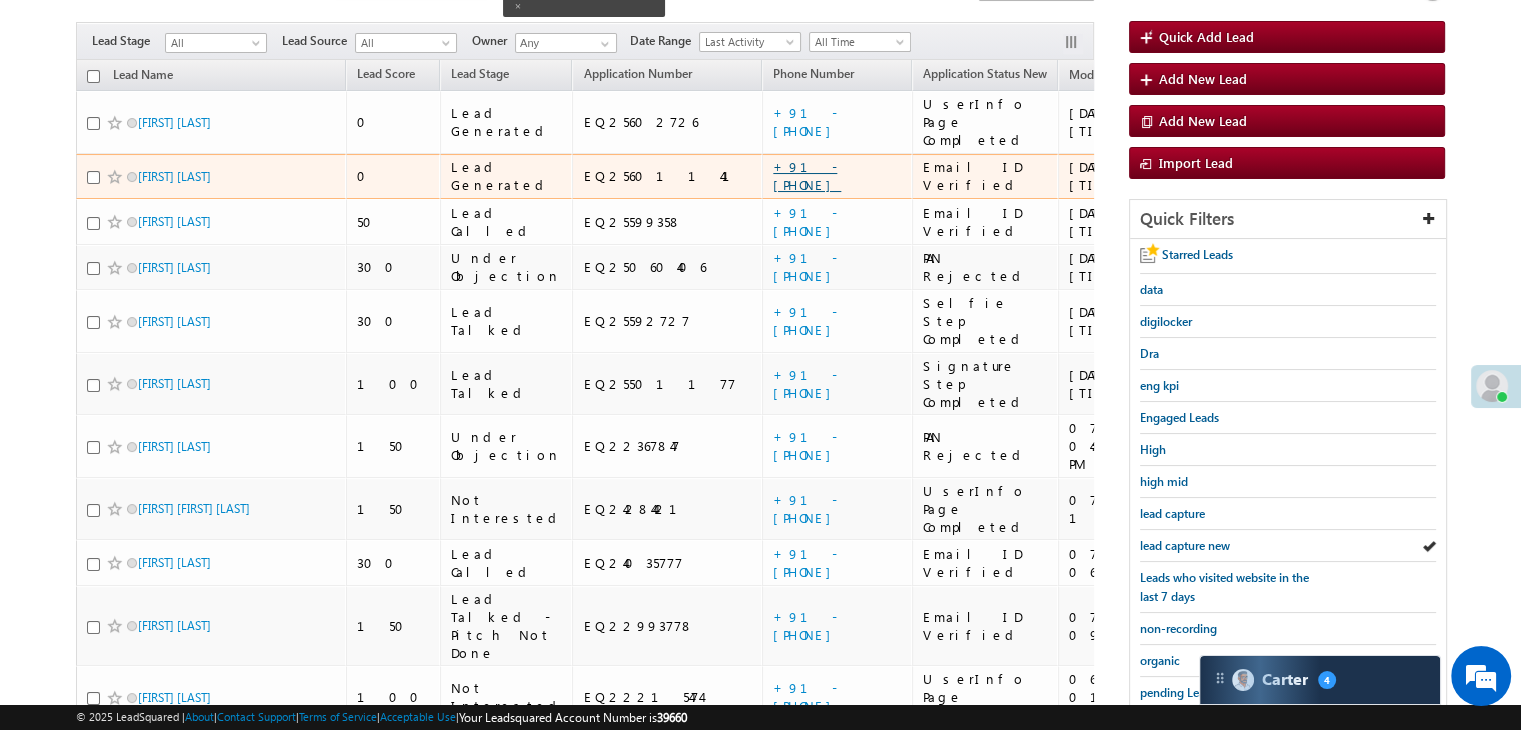 click on "+91-[PHONE]" at bounding box center [807, 175] 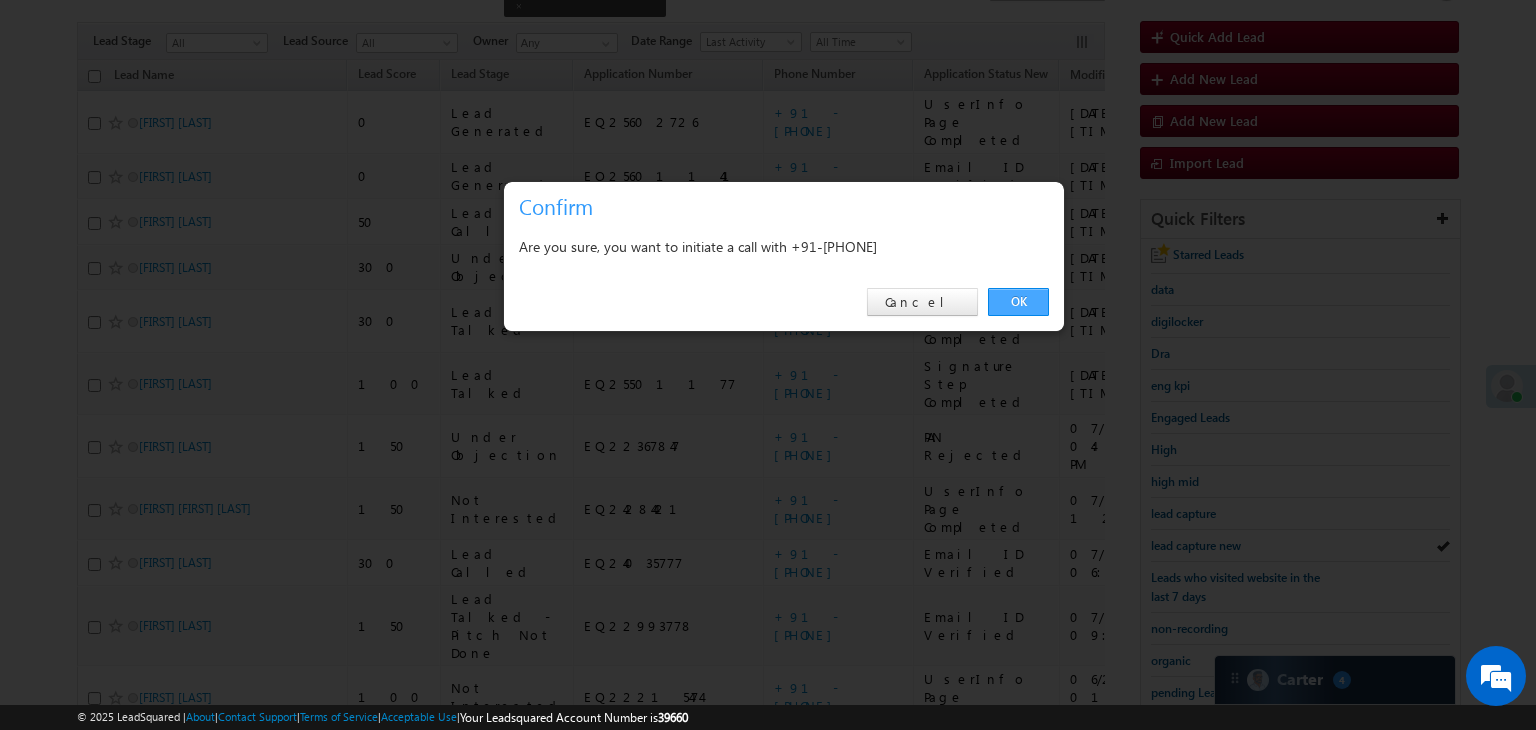 click on "OK" at bounding box center [1018, 302] 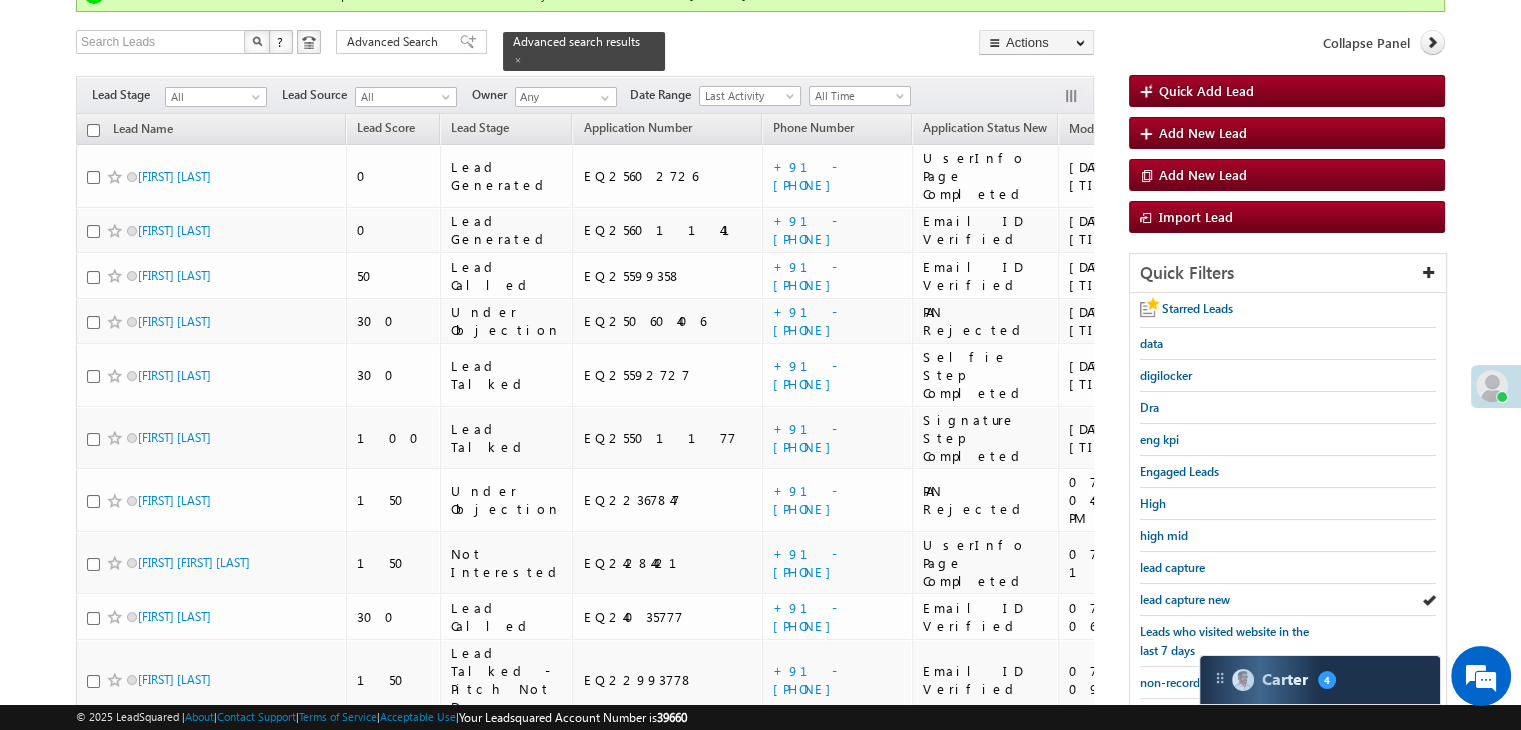 scroll, scrollTop: 216, scrollLeft: 0, axis: vertical 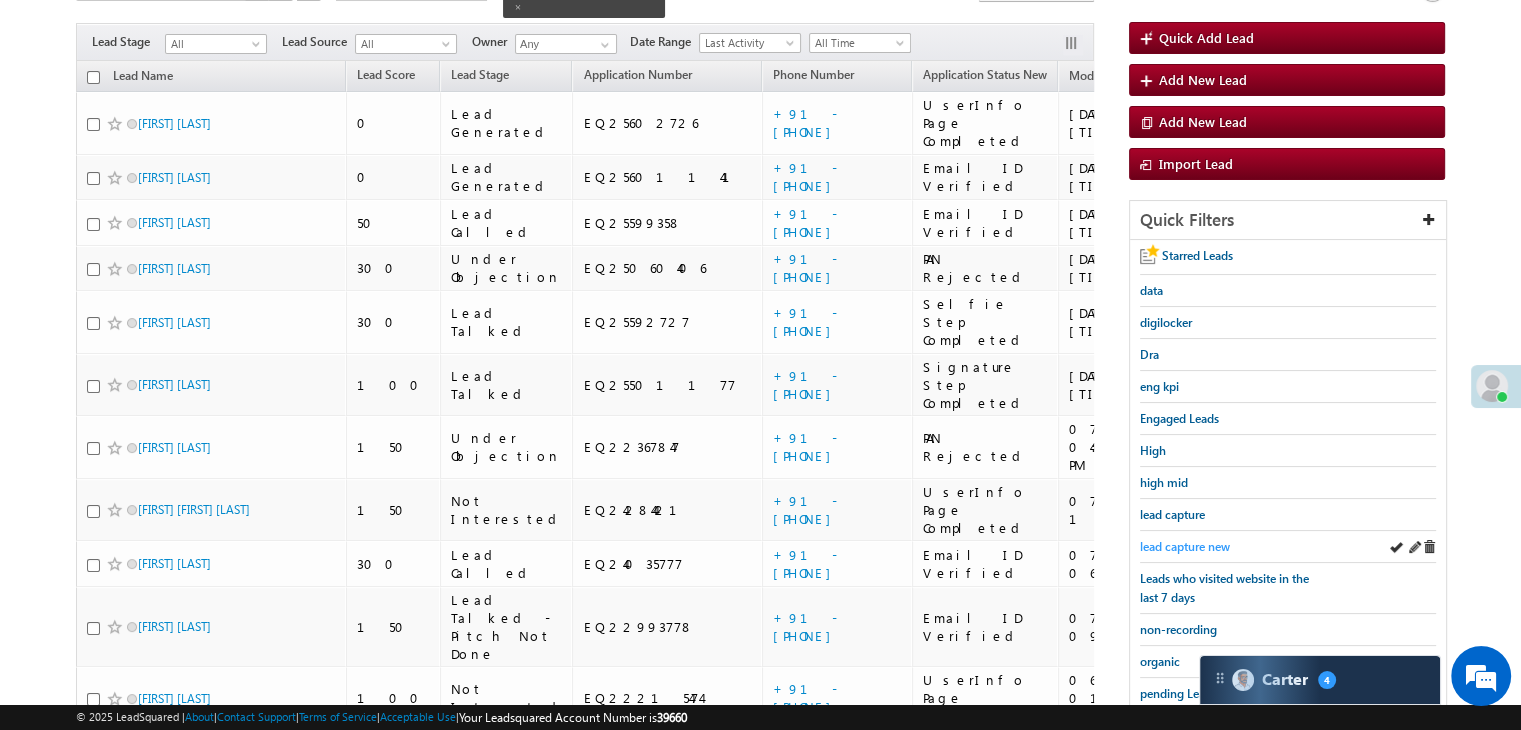 click on "lead capture new" at bounding box center (1185, 546) 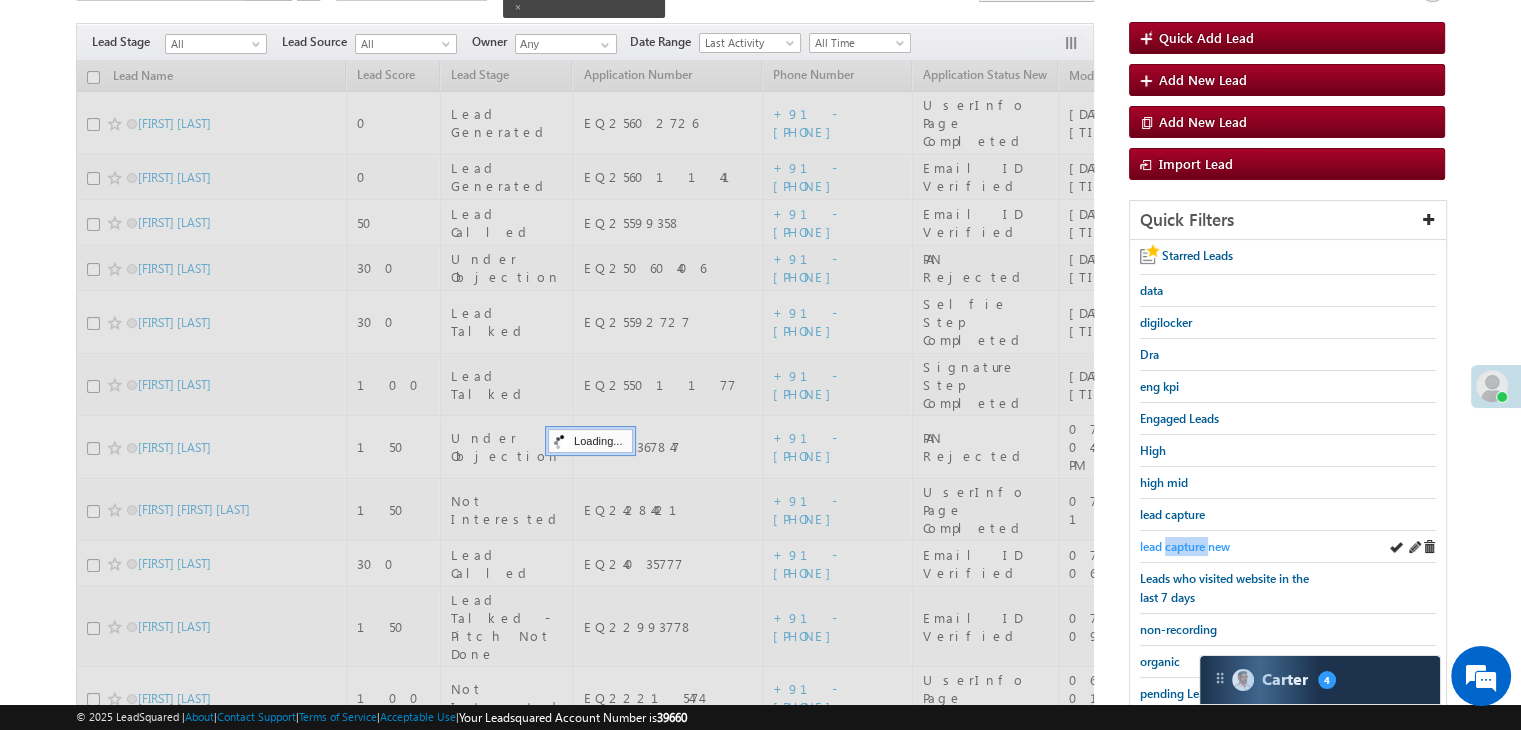 click on "lead capture new" at bounding box center [1185, 546] 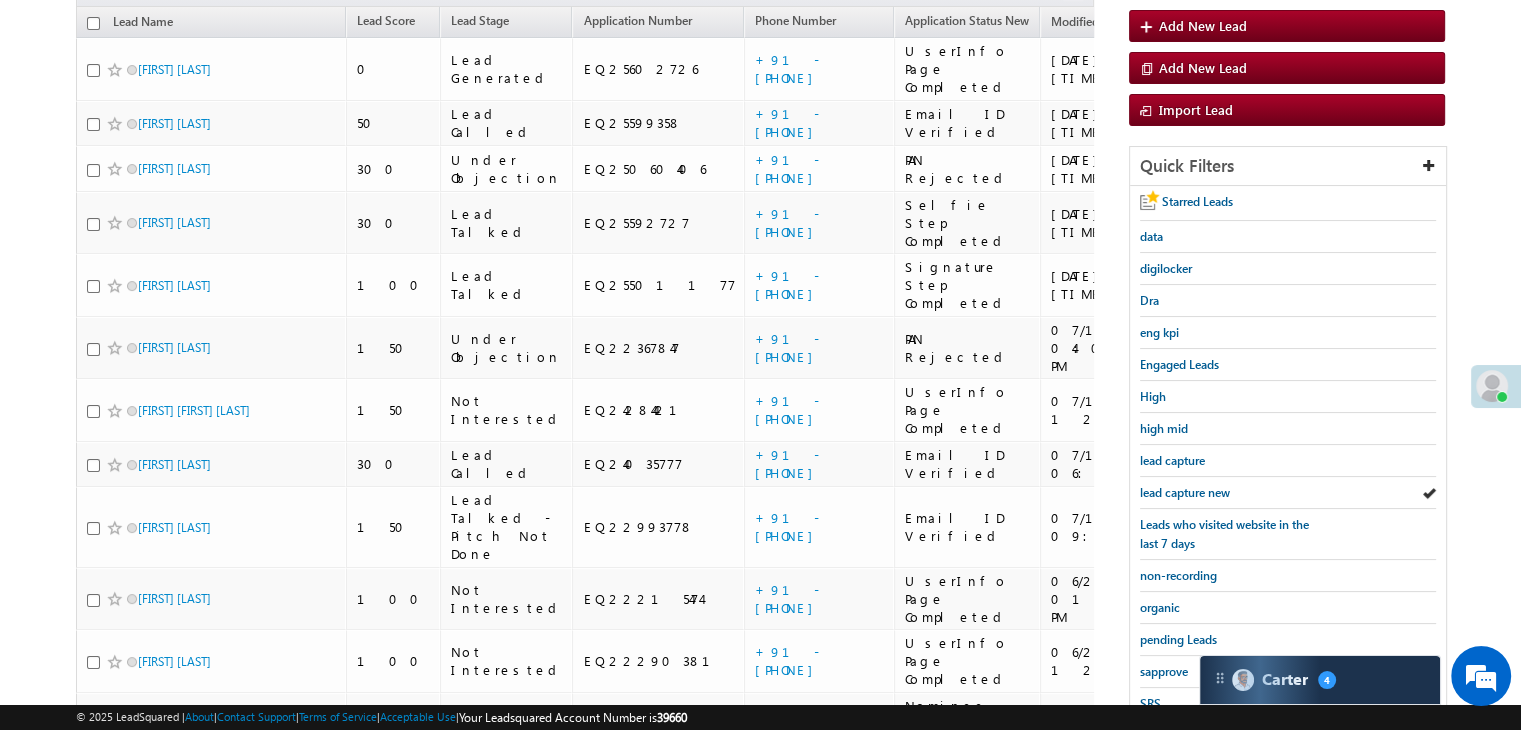 scroll, scrollTop: 163, scrollLeft: 0, axis: vertical 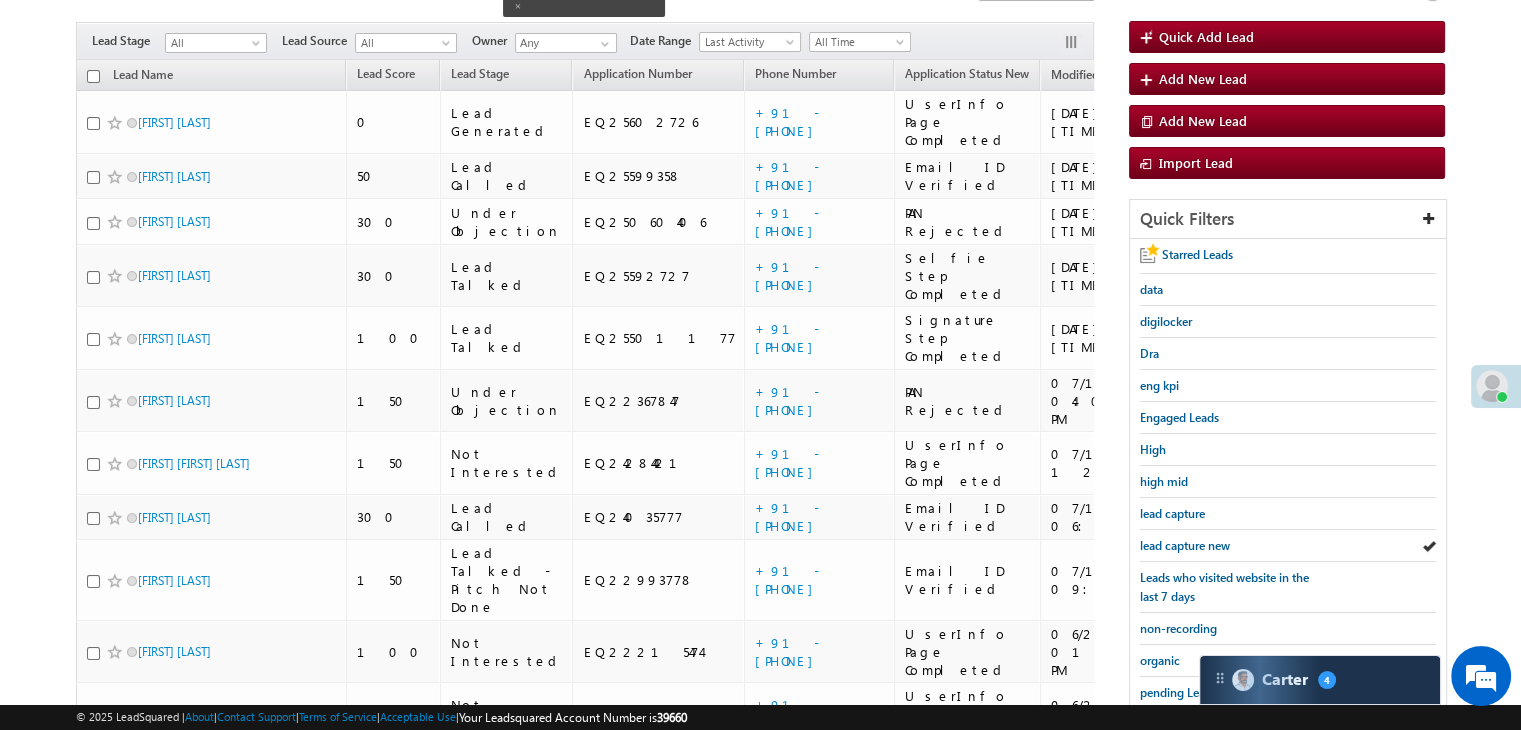 click on "lead capture new" at bounding box center (1185, 545) 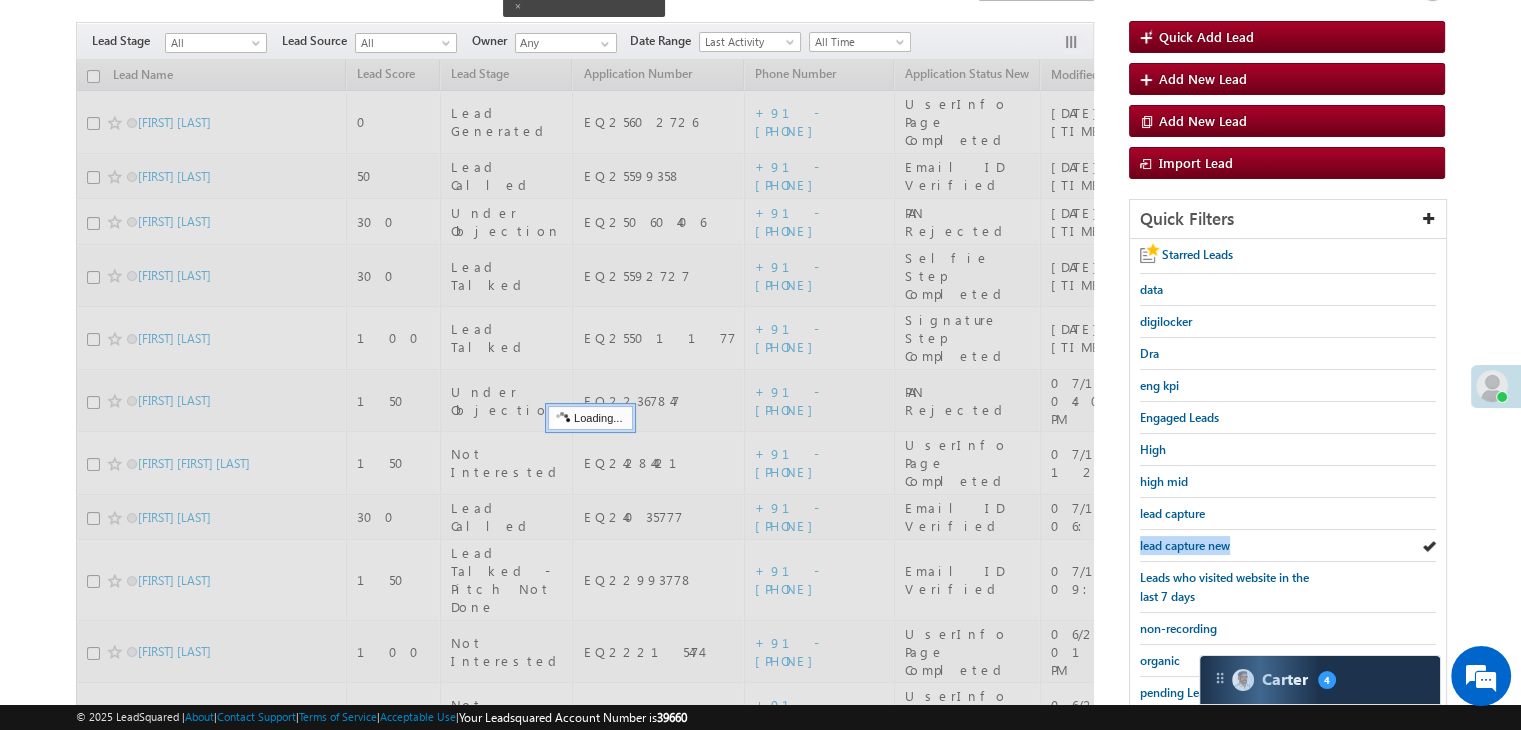 click on "lead capture new" at bounding box center (1185, 545) 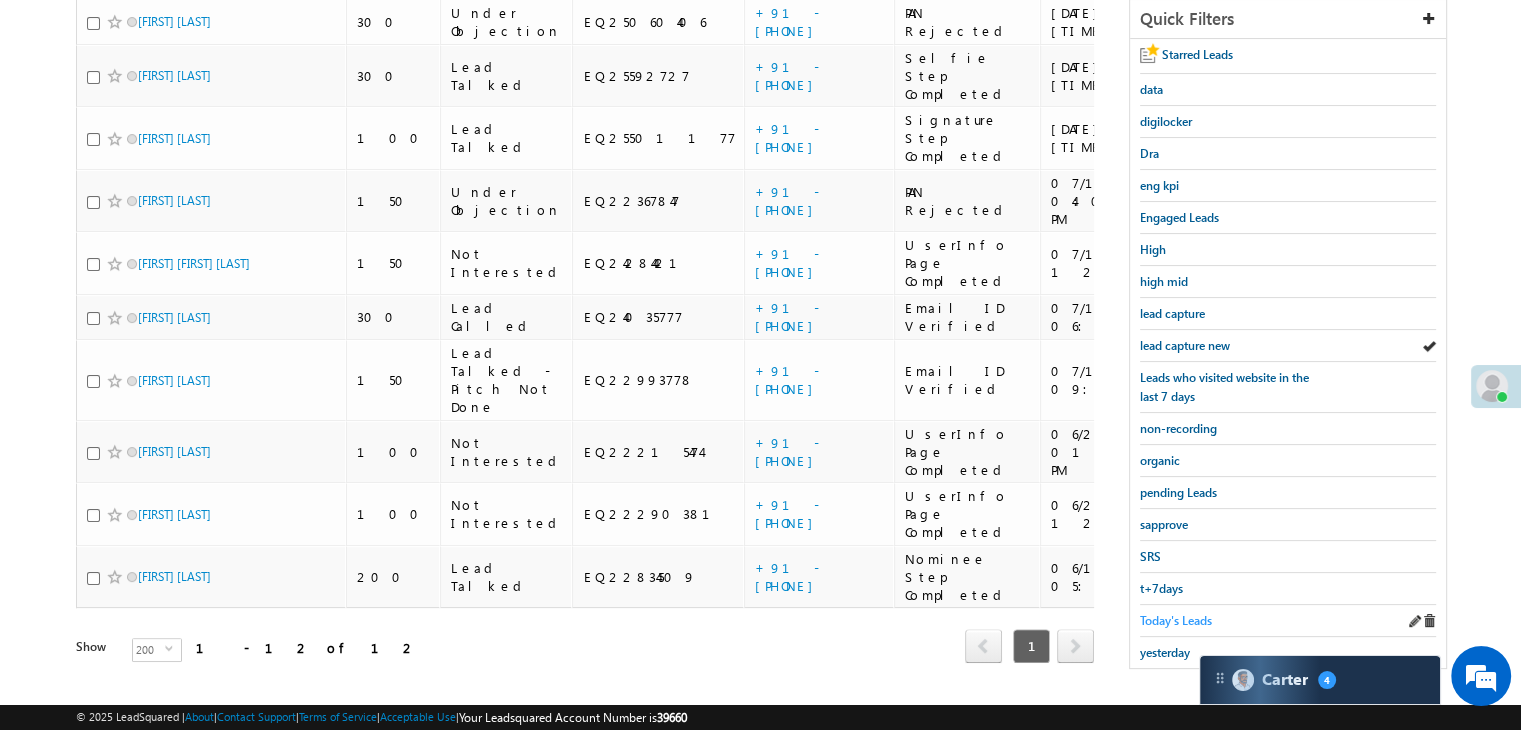 click on "Today's Leads" at bounding box center (1176, 620) 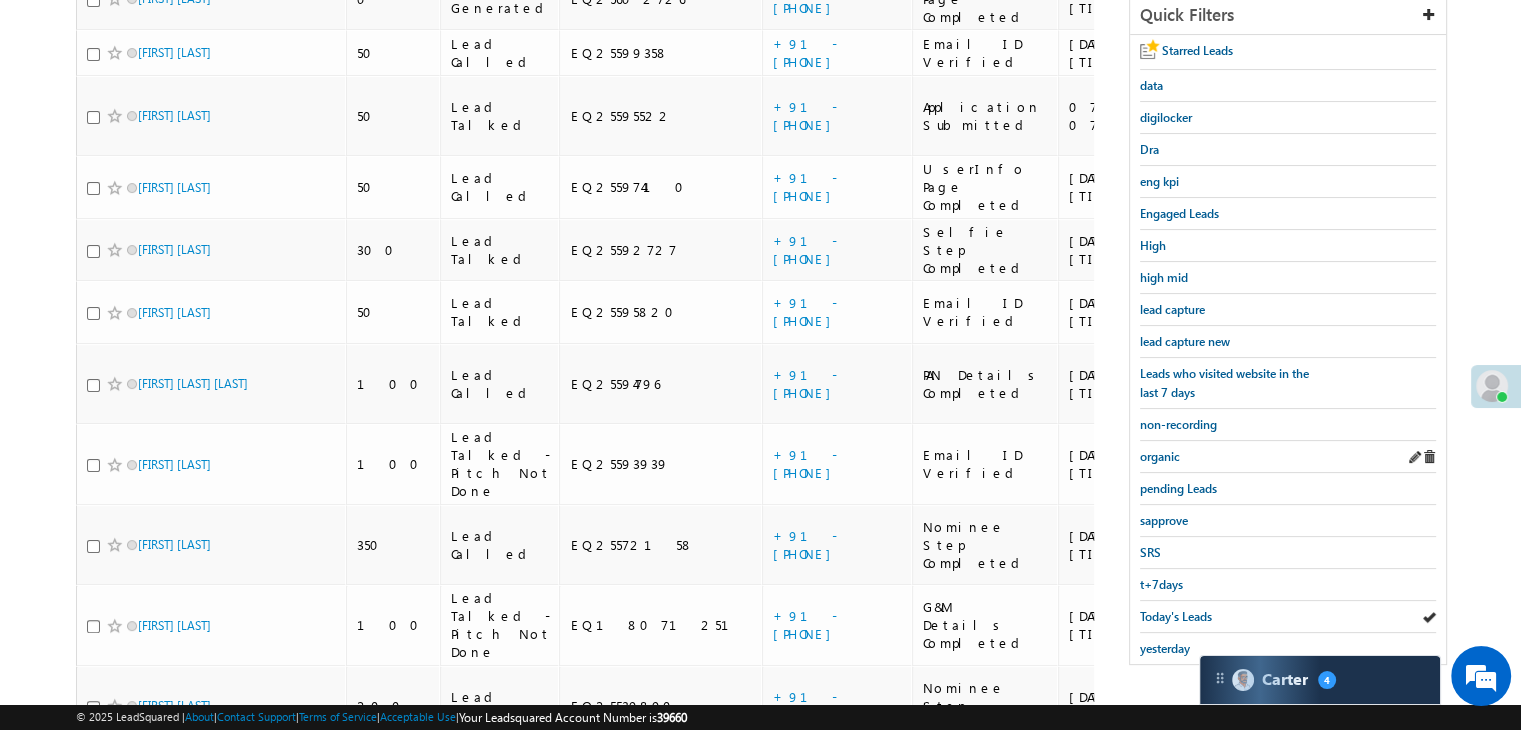 scroll, scrollTop: 363, scrollLeft: 0, axis: vertical 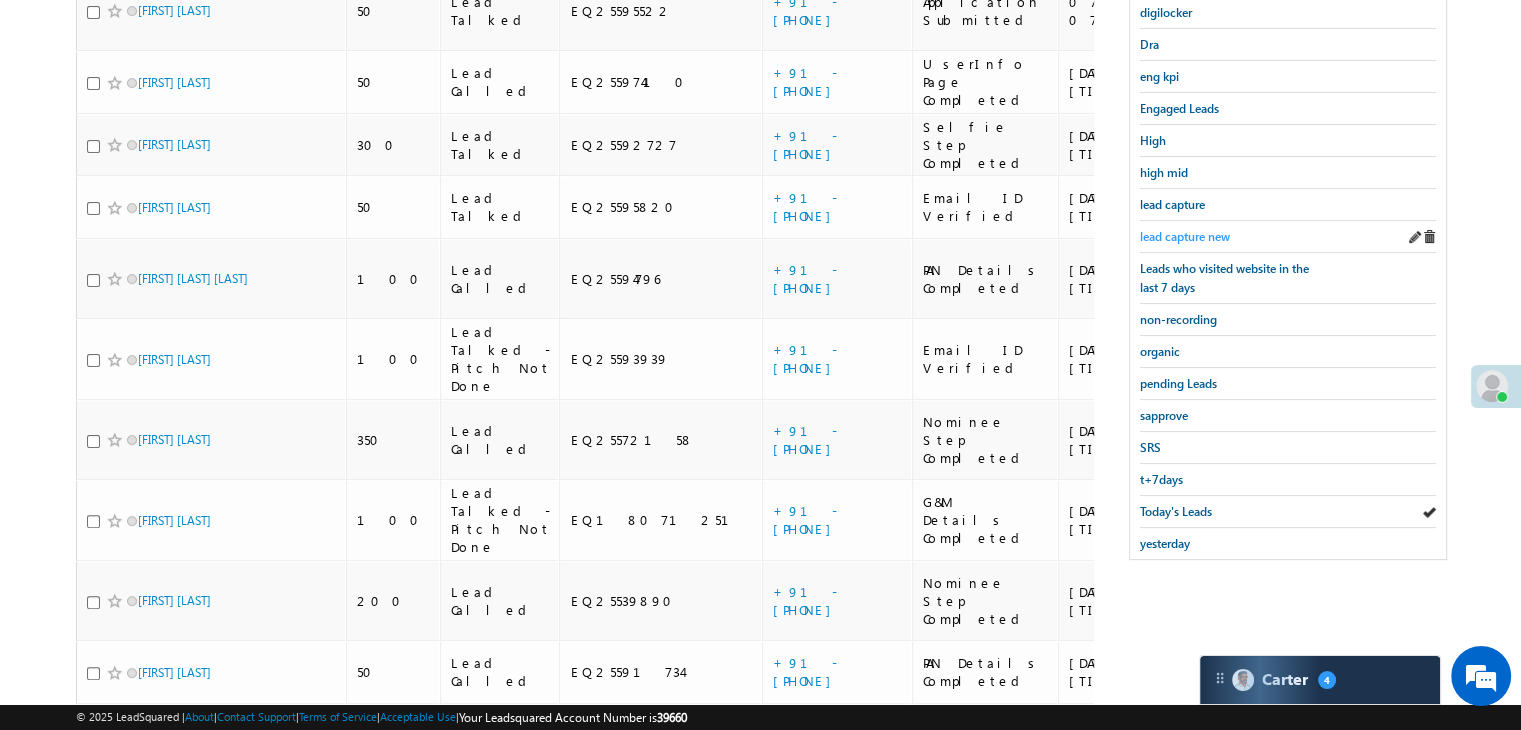 click on "lead capture new" at bounding box center (1185, 236) 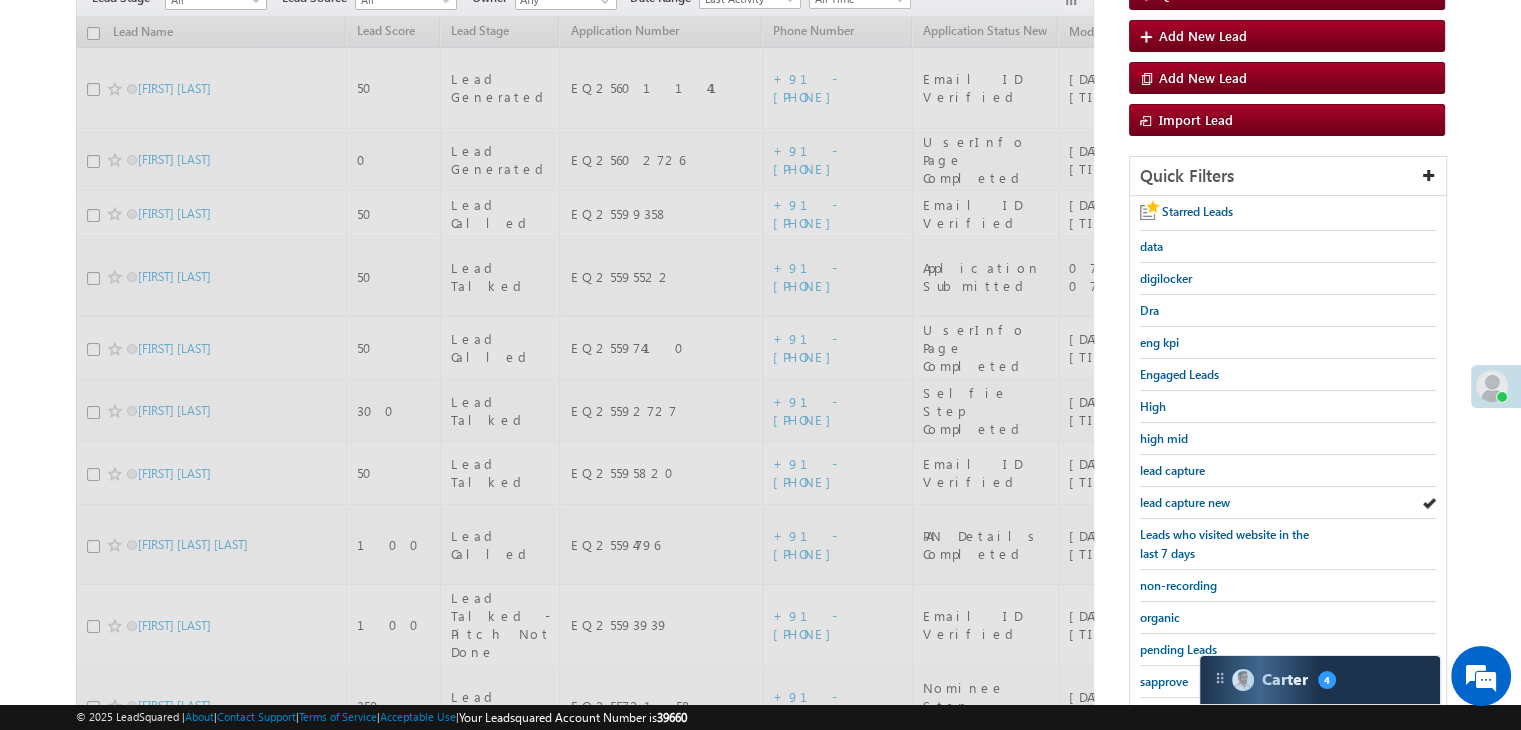 scroll, scrollTop: 172, scrollLeft: 0, axis: vertical 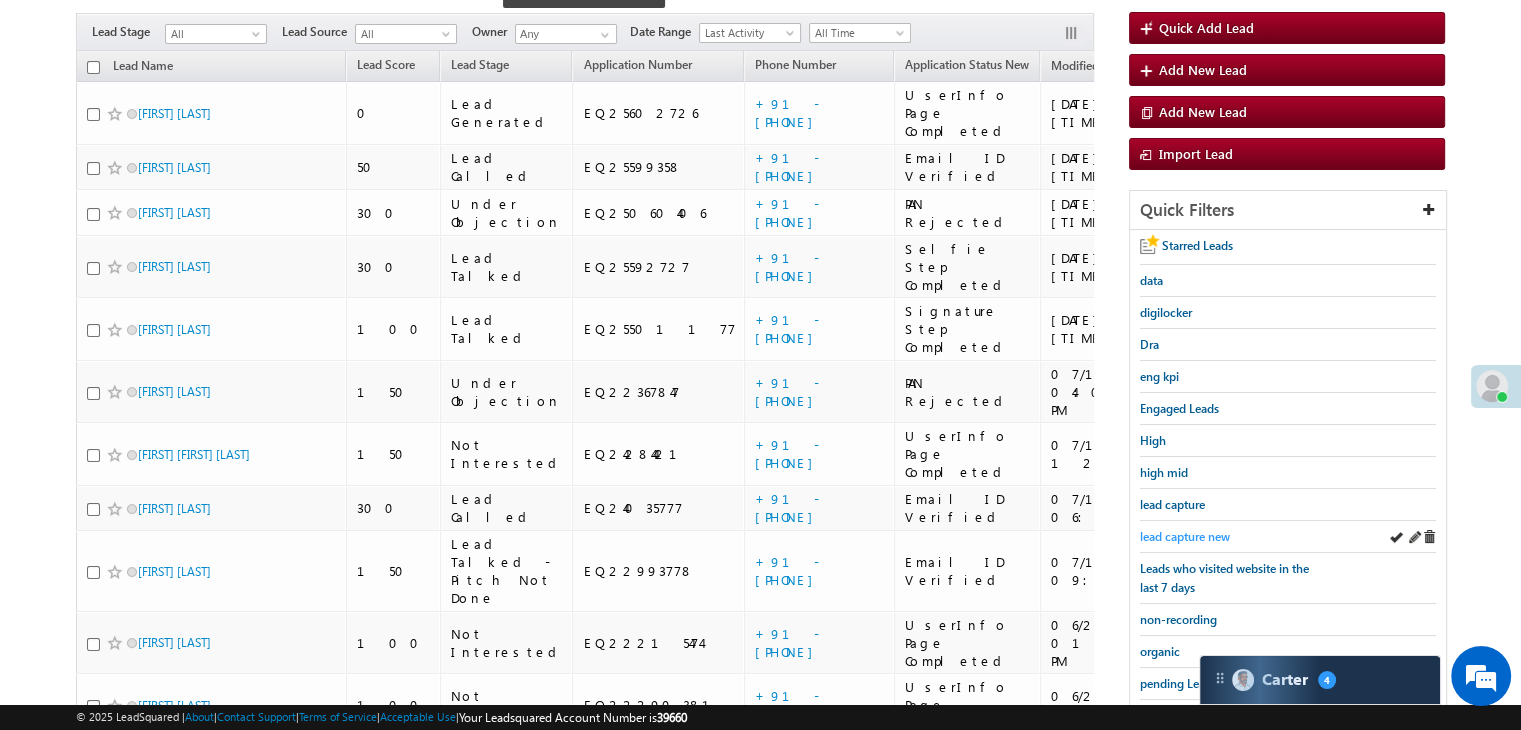 click on "lead capture new" at bounding box center (1185, 536) 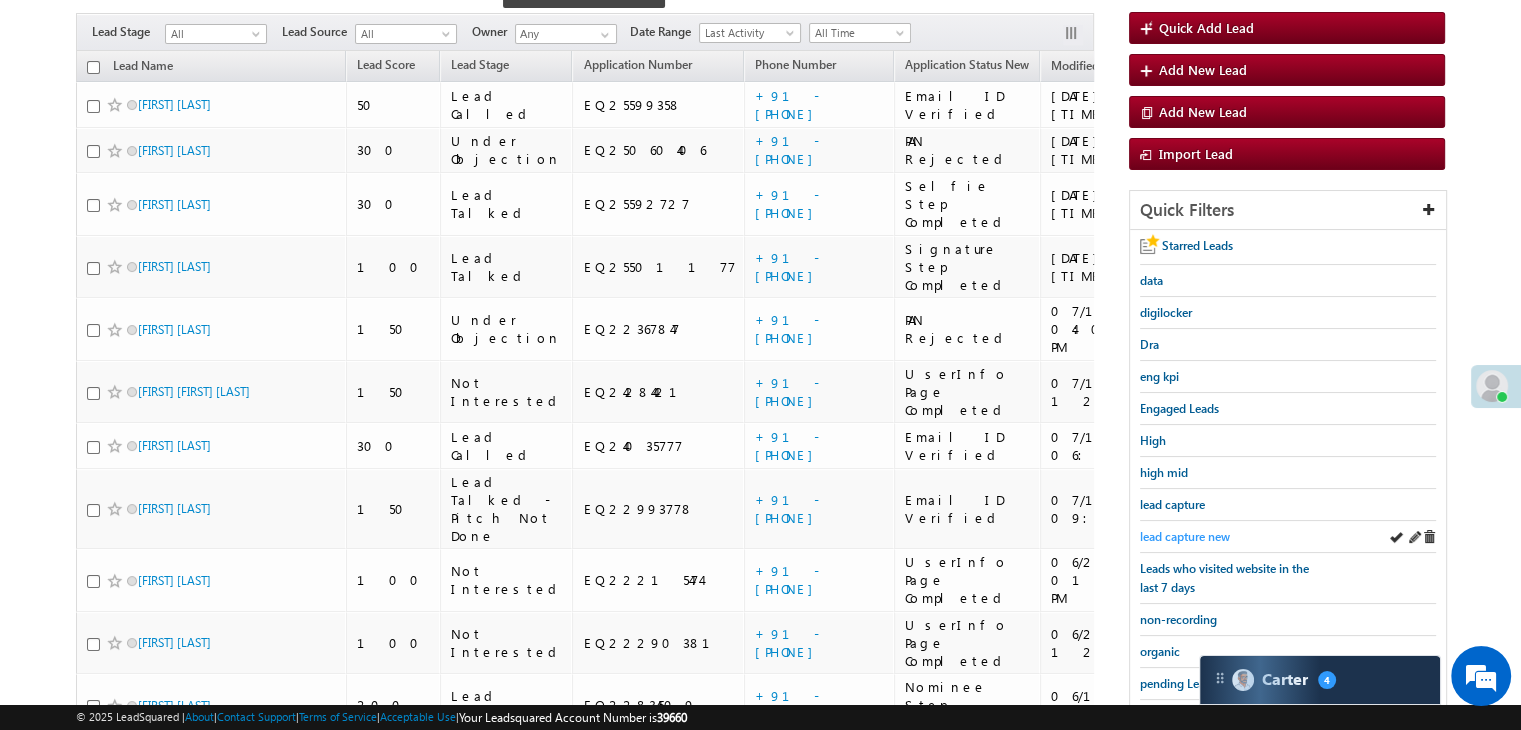 click on "lead capture new" at bounding box center (1185, 536) 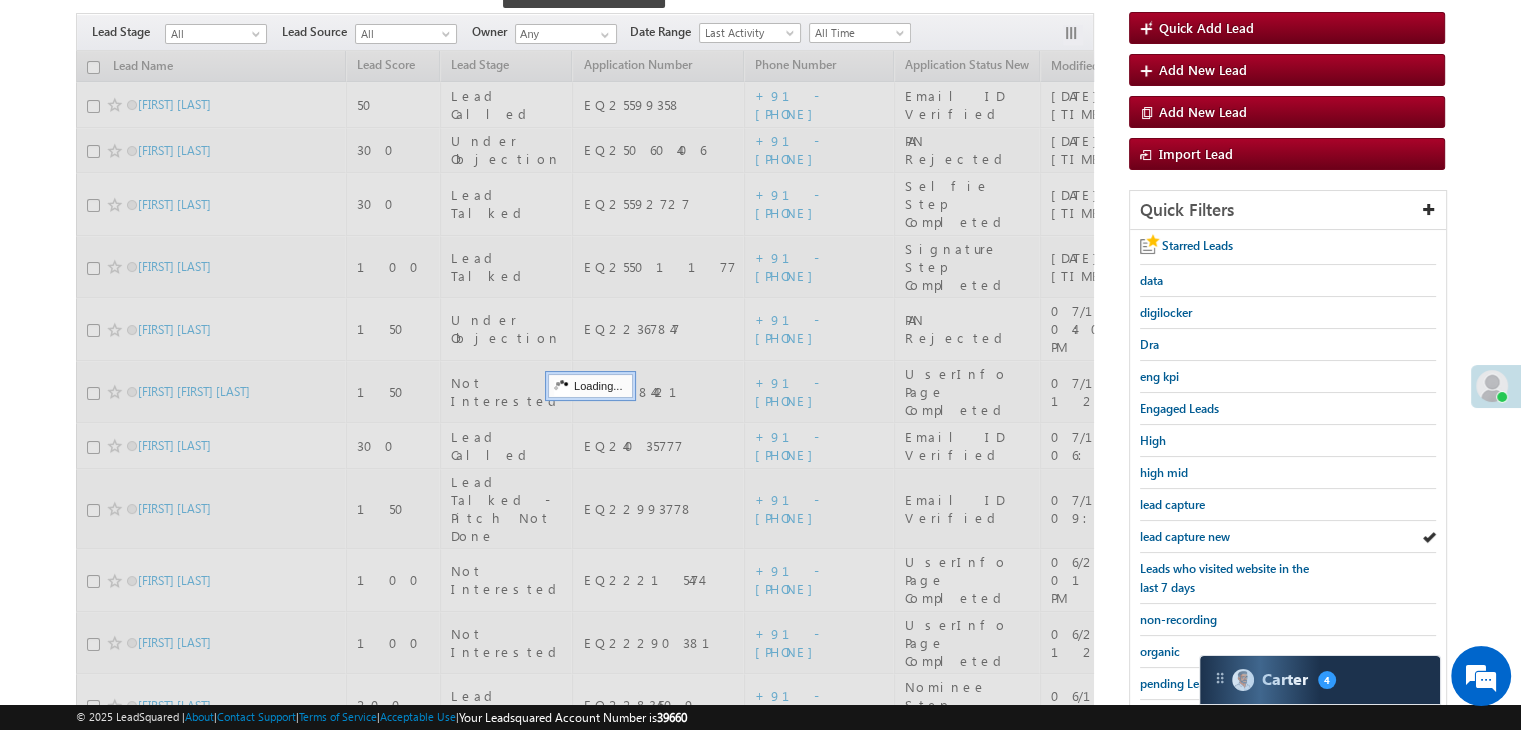 click on "lead capture new" at bounding box center (1185, 536) 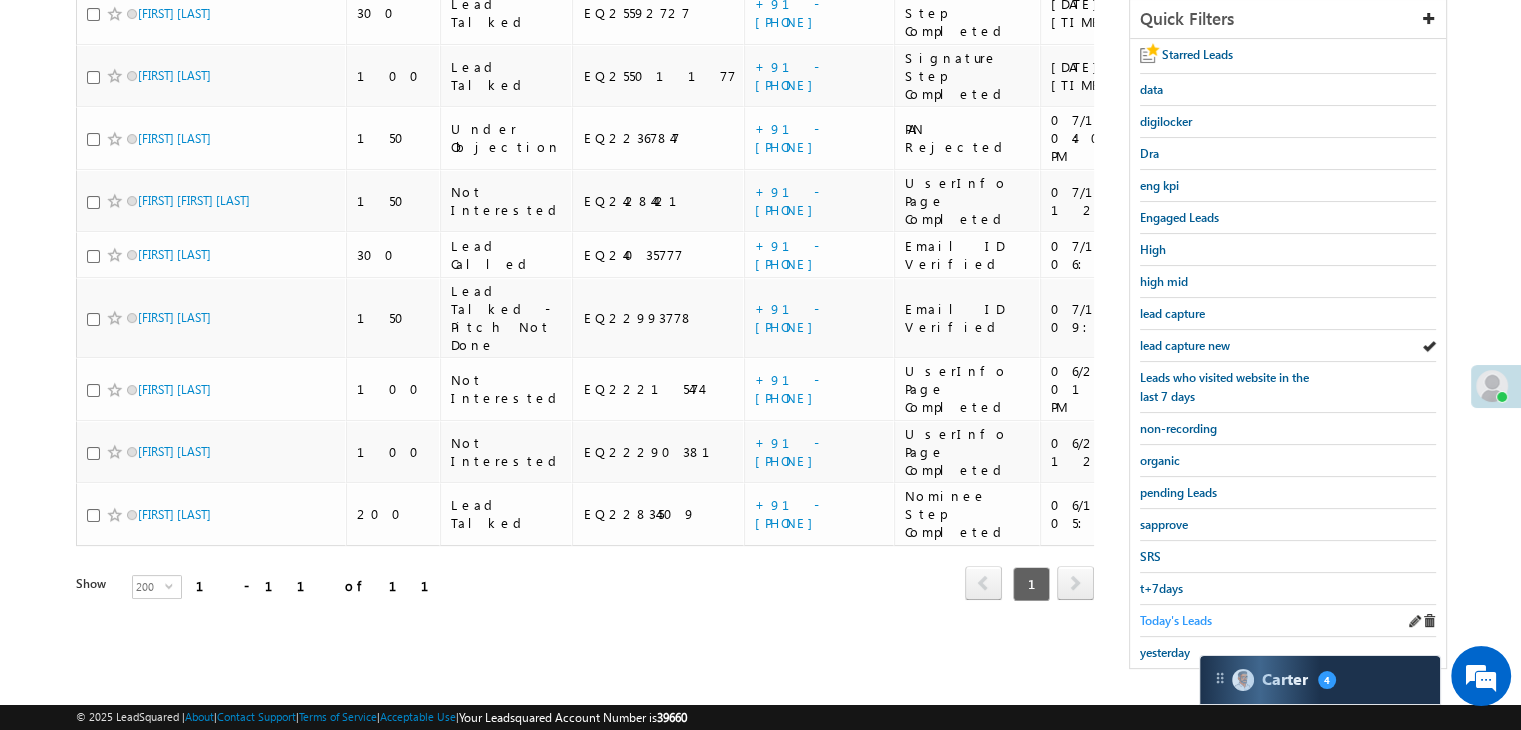 click on "Today's Leads" at bounding box center (1176, 620) 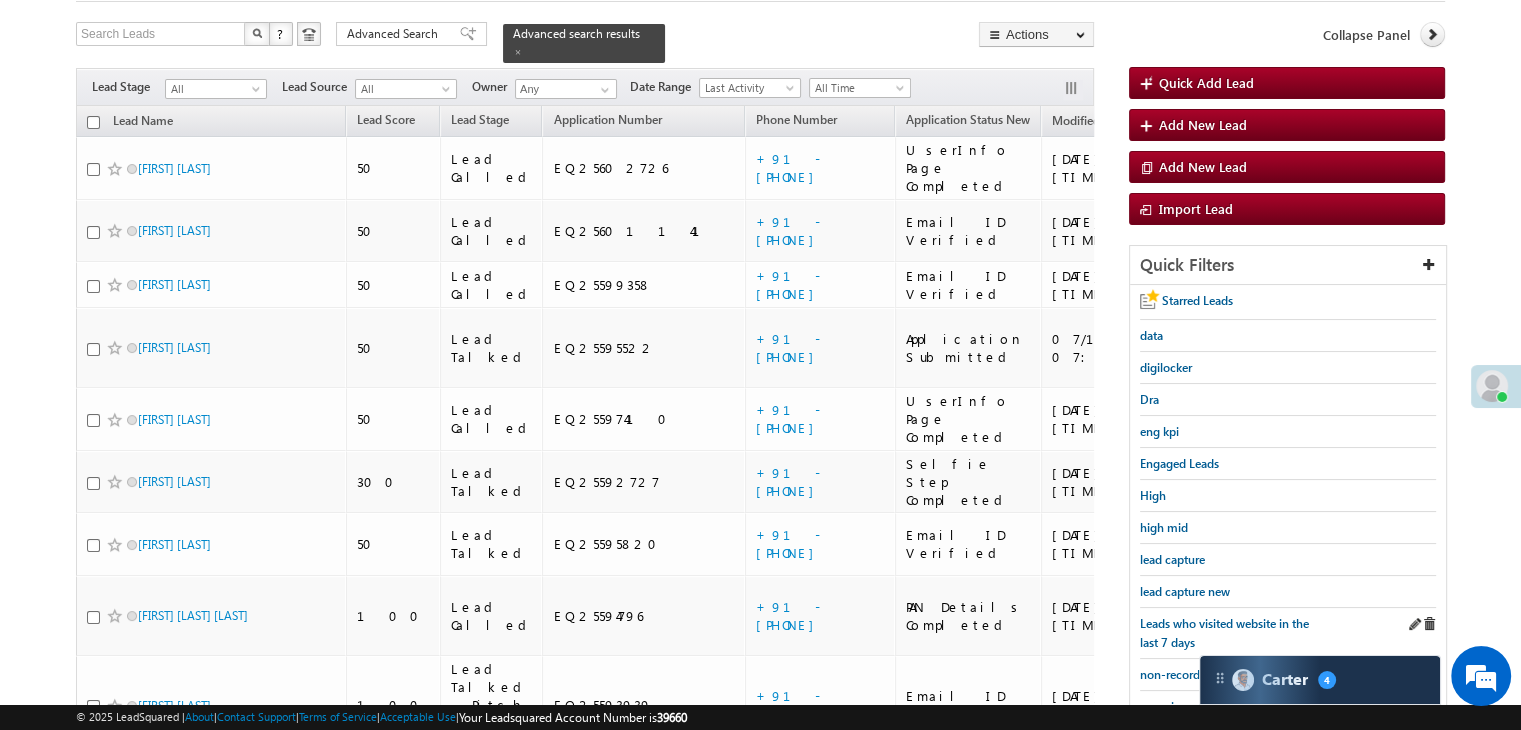 scroll, scrollTop: 200, scrollLeft: 0, axis: vertical 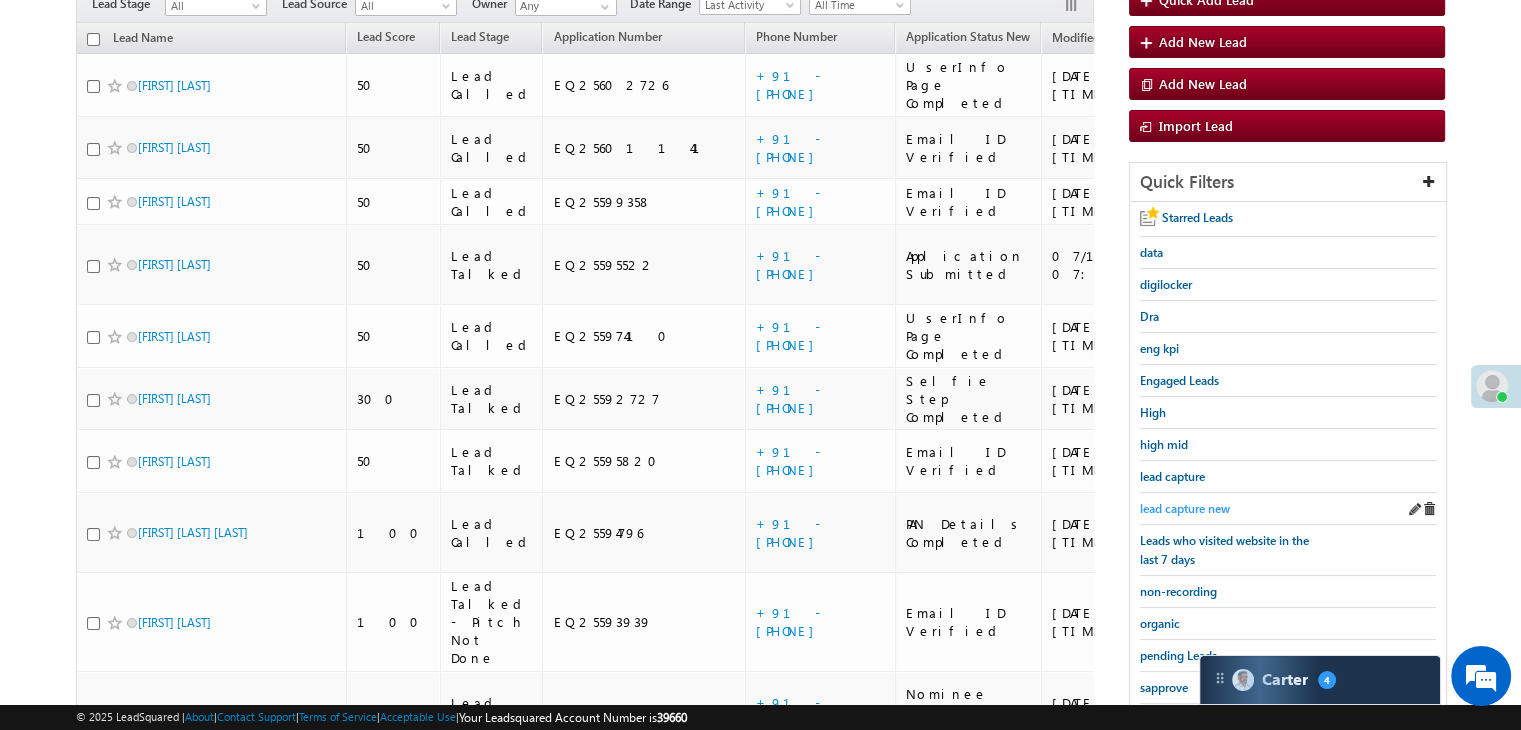 click on "lead capture new" at bounding box center [1185, 508] 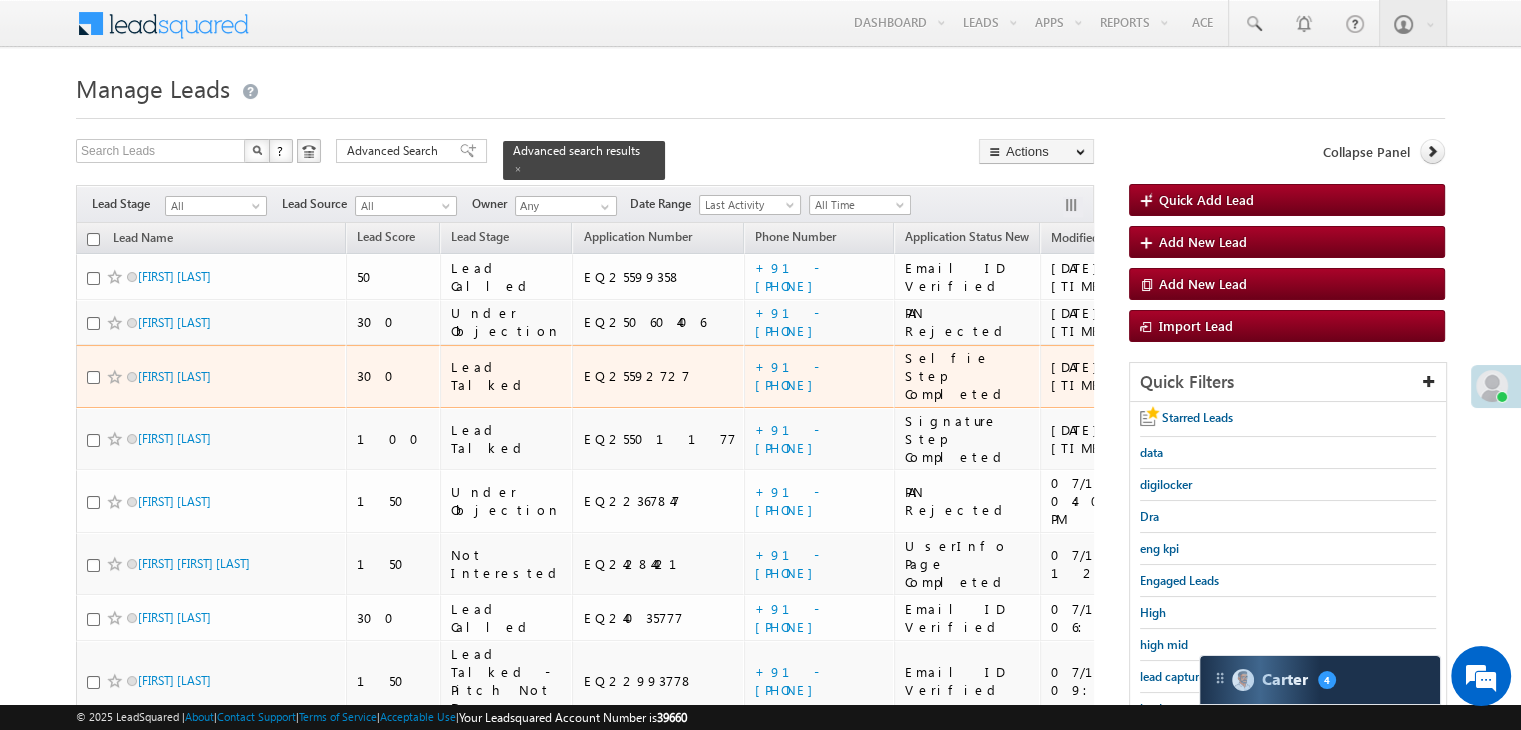 scroll, scrollTop: 200, scrollLeft: 0, axis: vertical 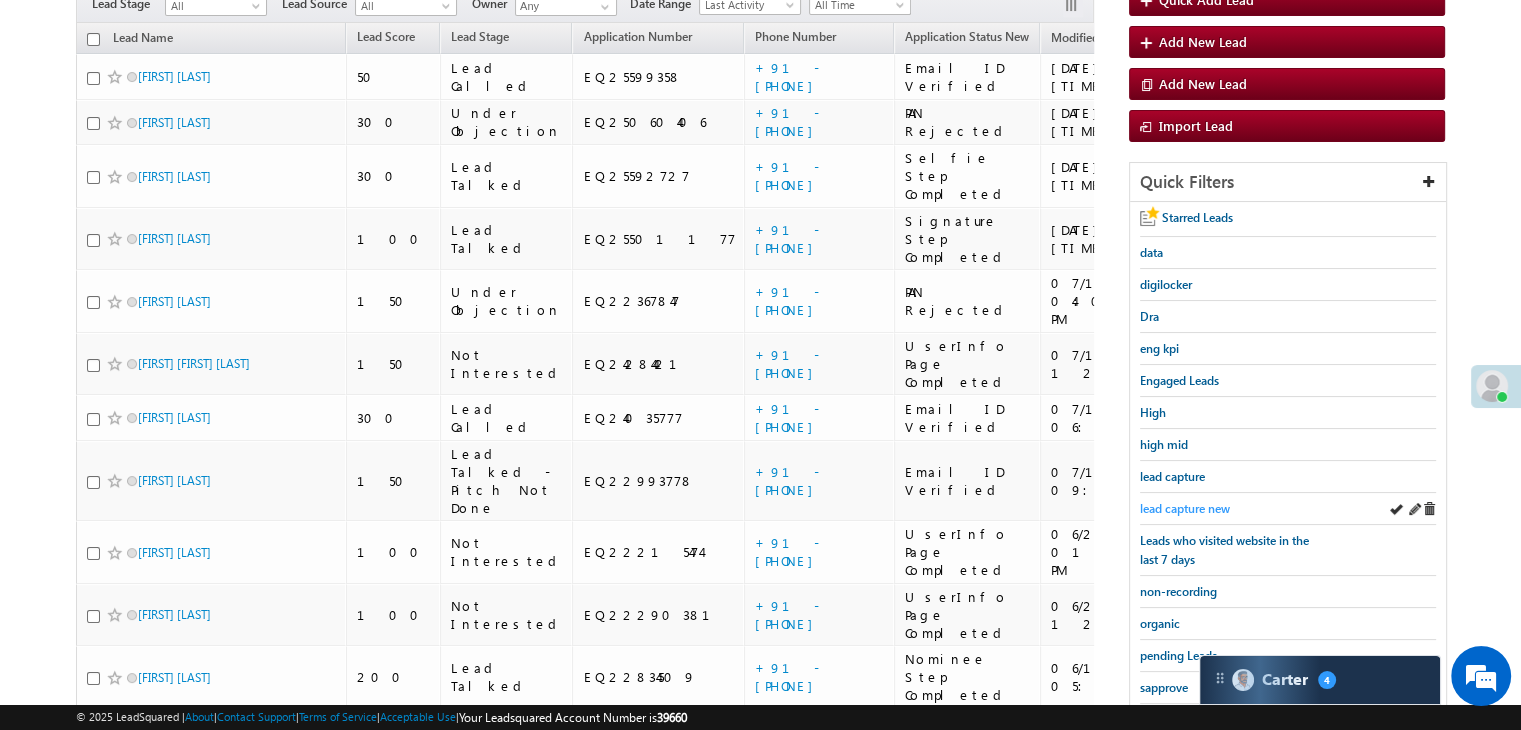 click on "lead capture new" at bounding box center [1185, 508] 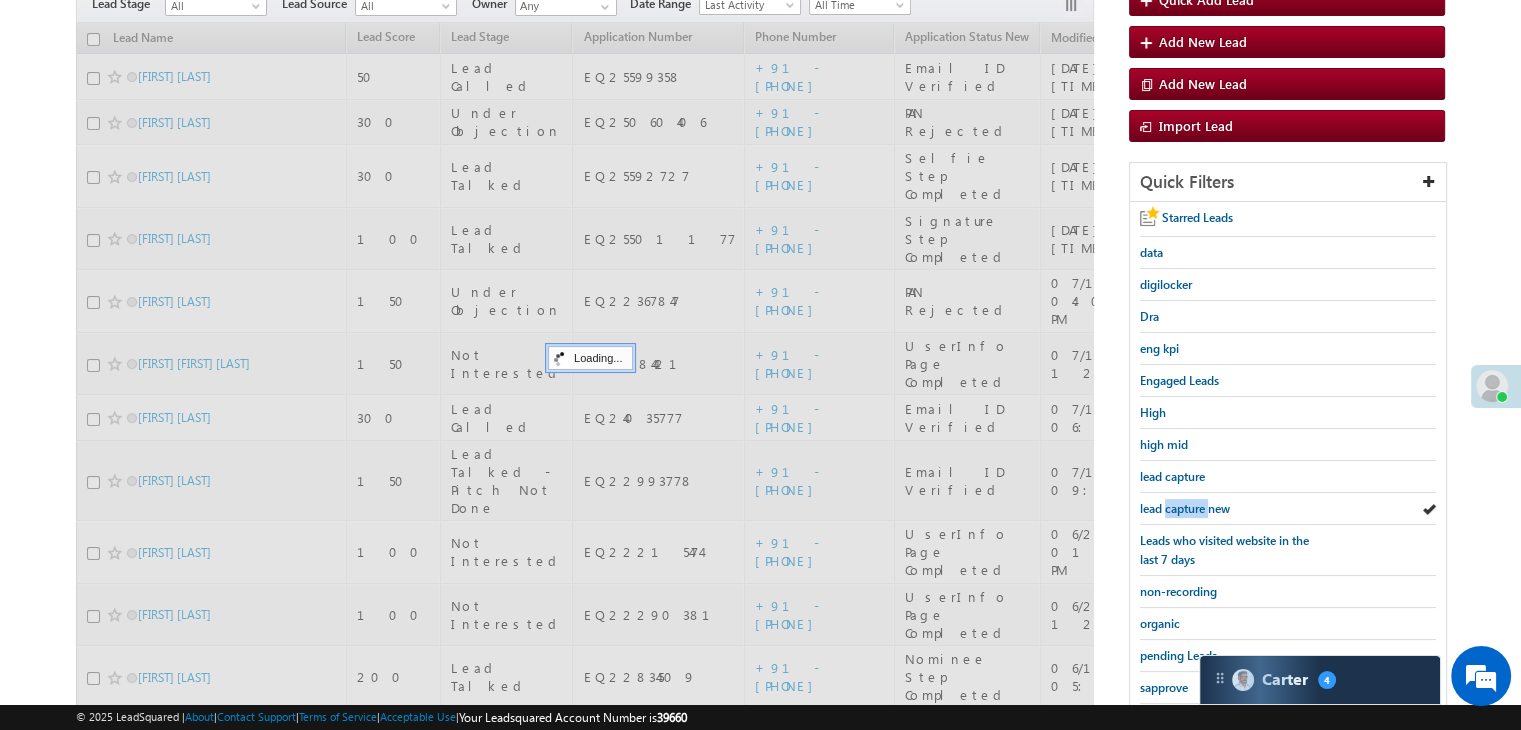 click on "lead capture new" at bounding box center [1185, 508] 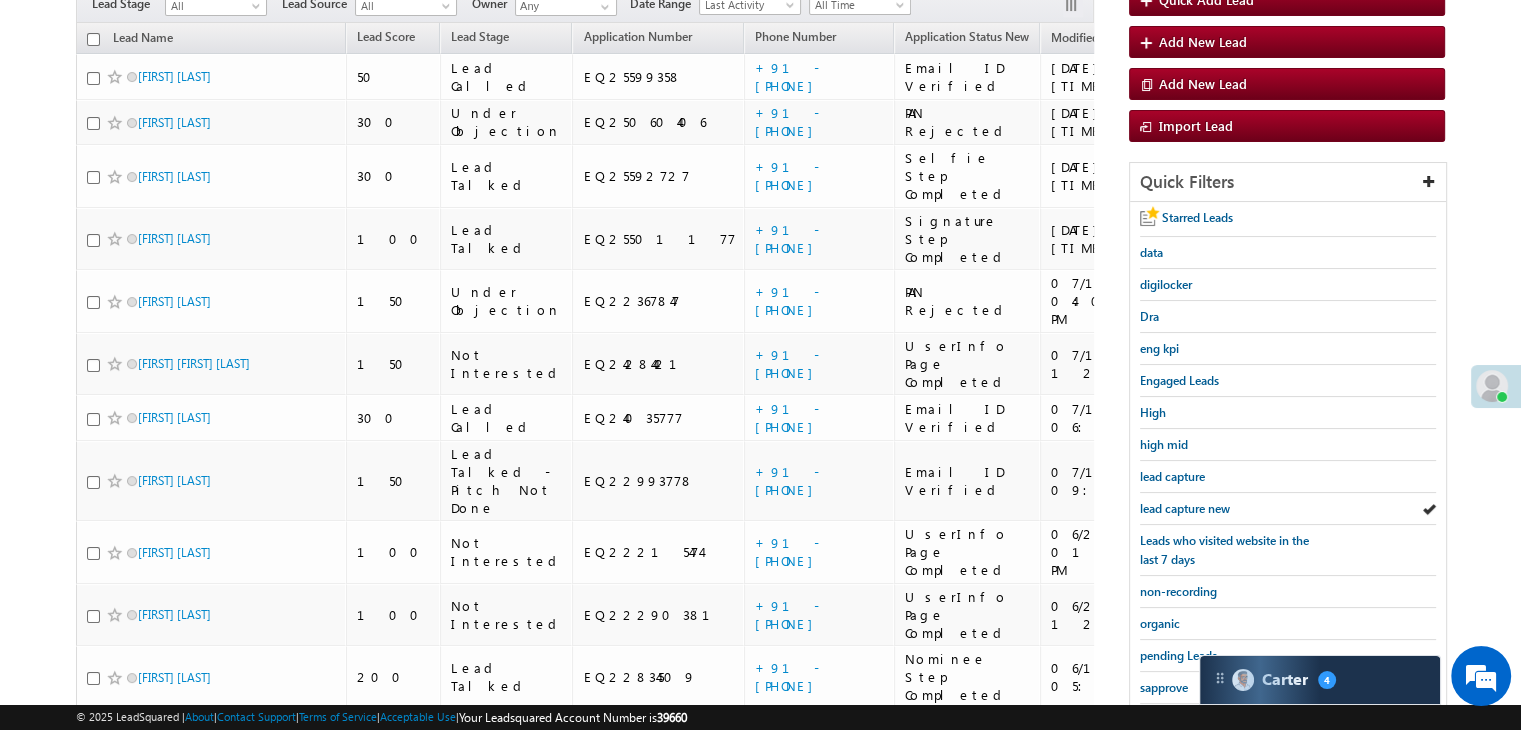 click on "lead capture new" at bounding box center [1185, 508] 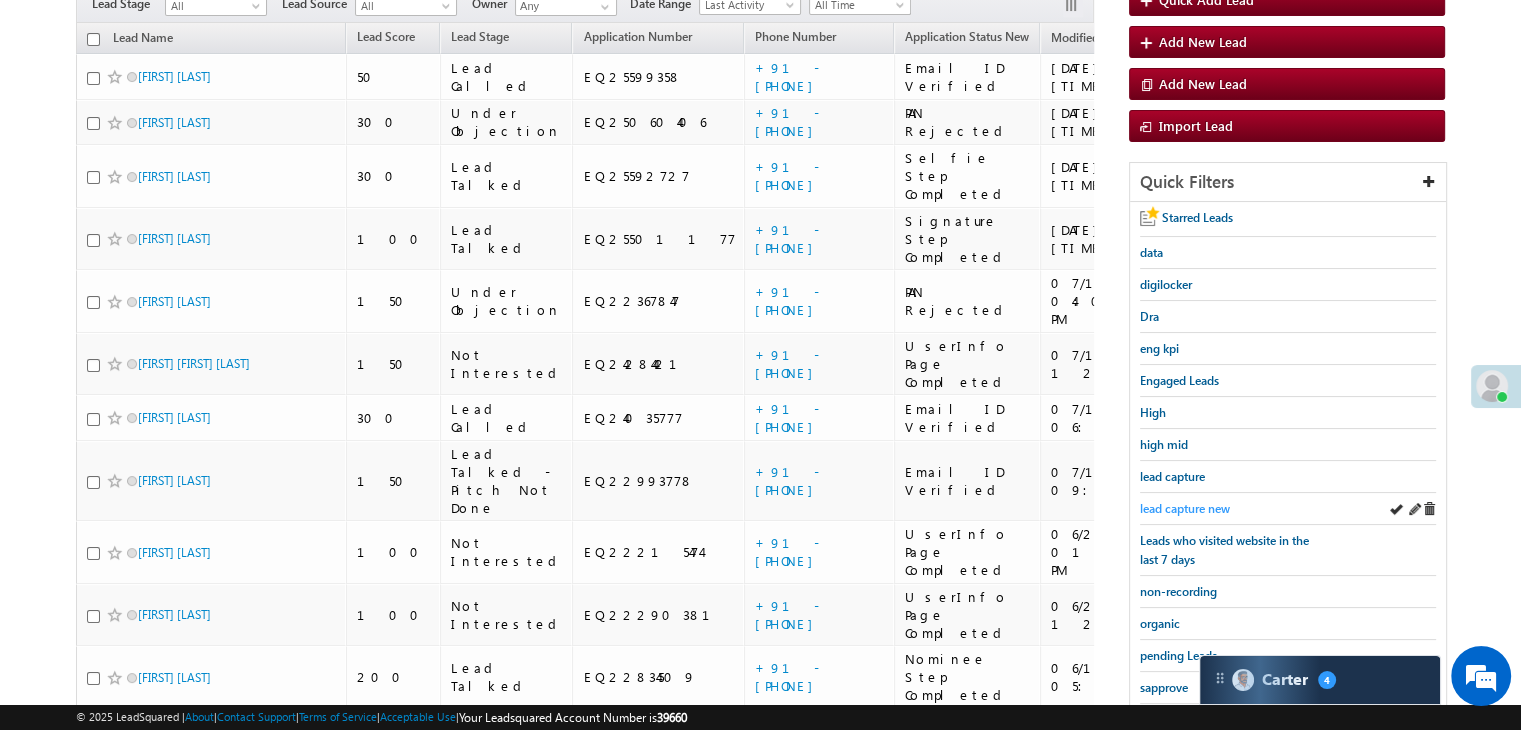 click on "lead capture new" at bounding box center [1185, 508] 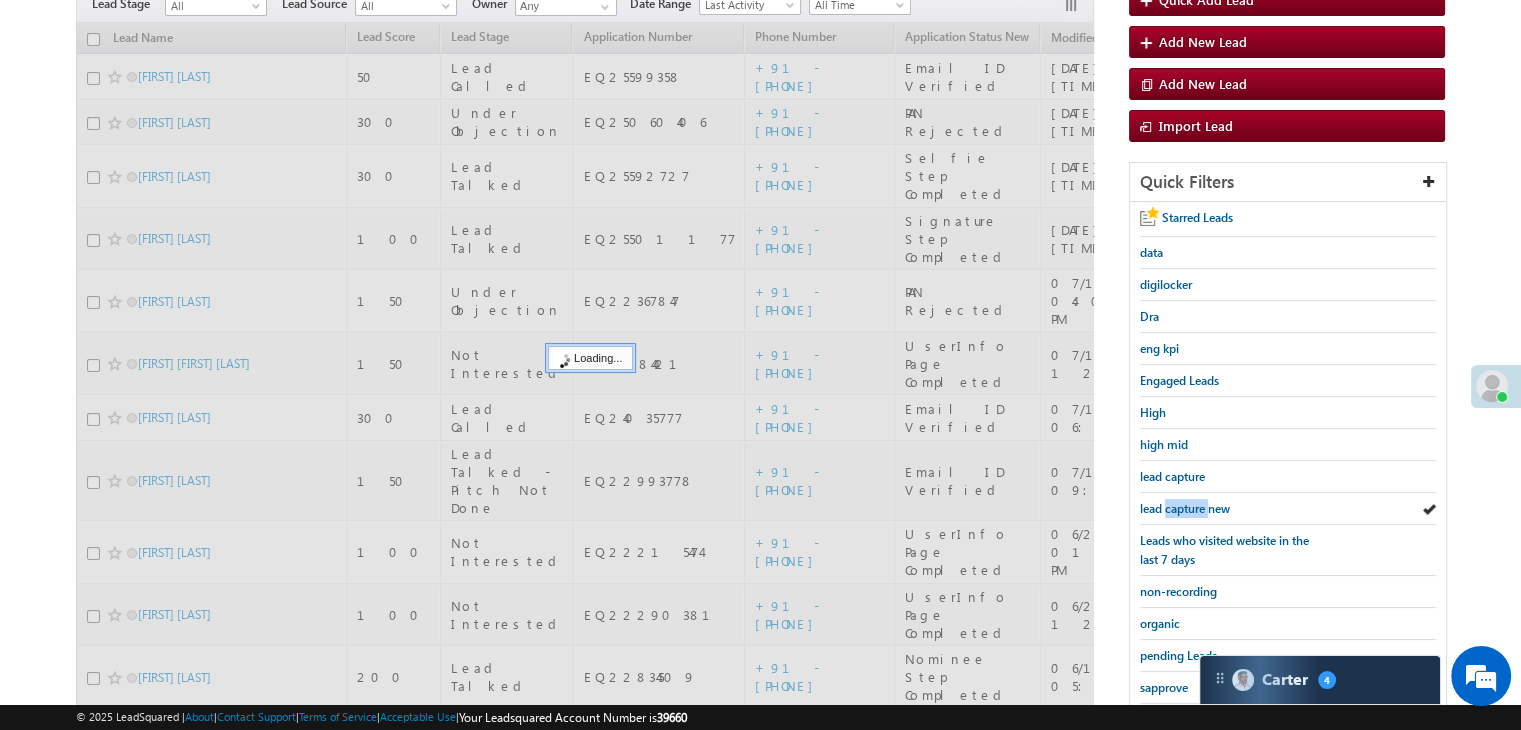 click on "lead capture new" at bounding box center (1185, 508) 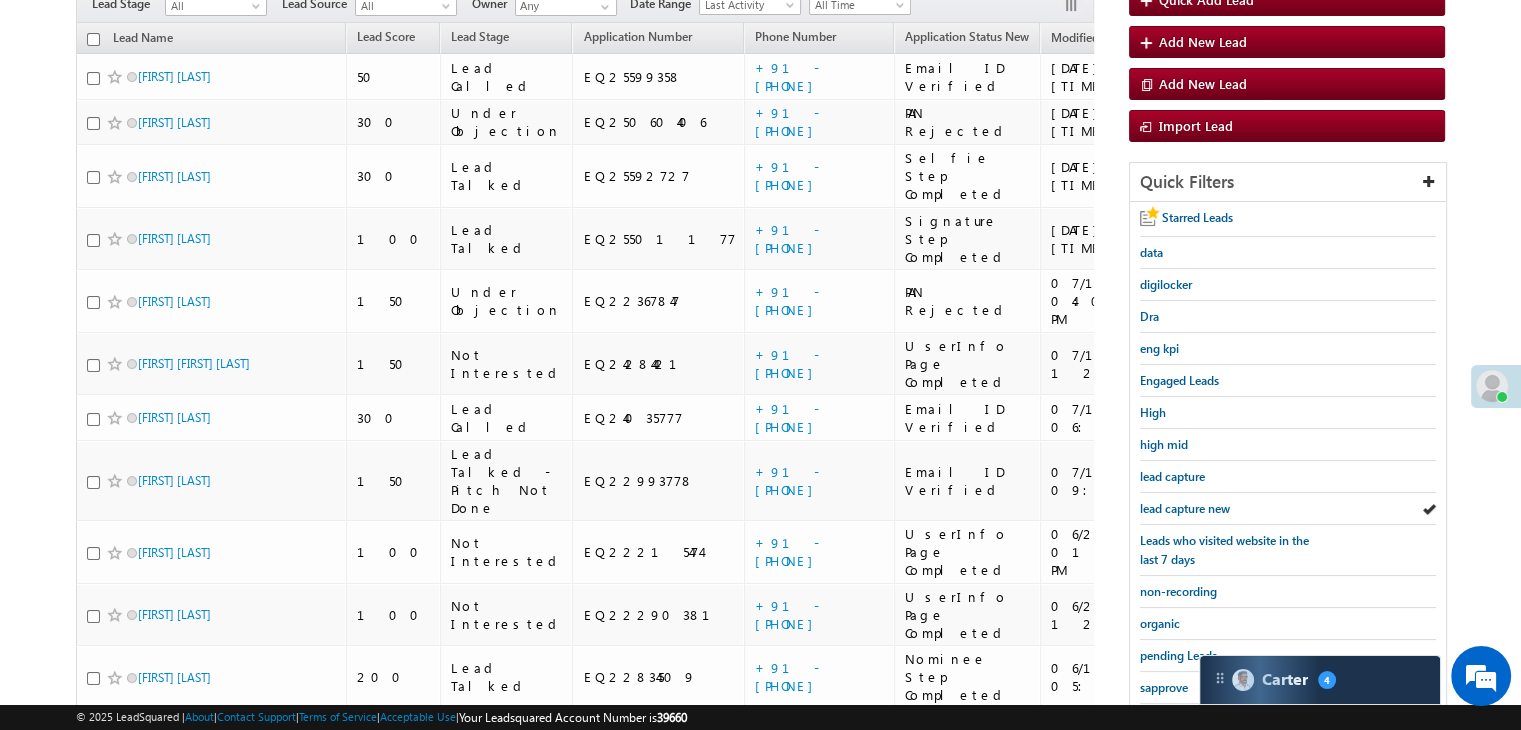 click on "lead capture new" at bounding box center (1185, 508) 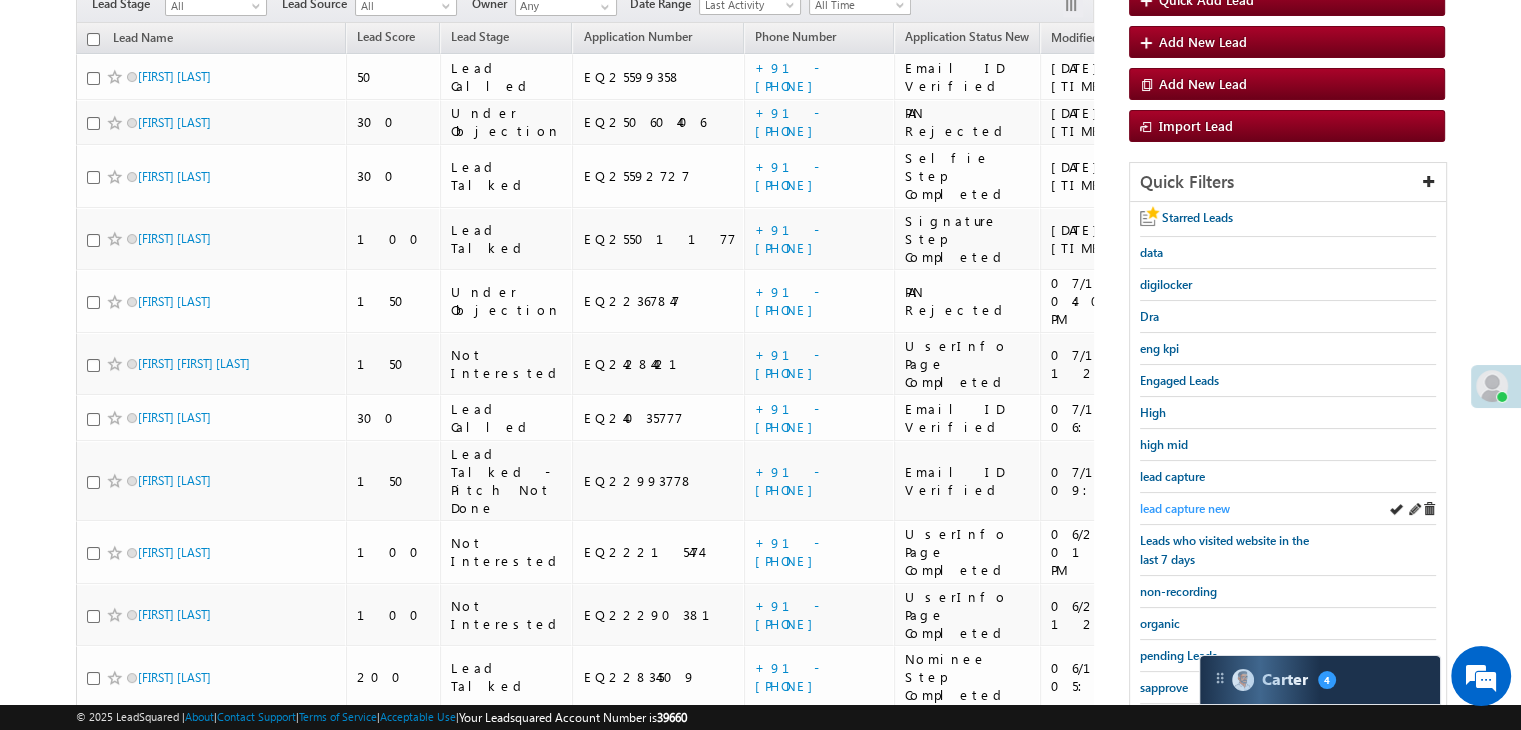 click on "lead capture new" at bounding box center [1185, 508] 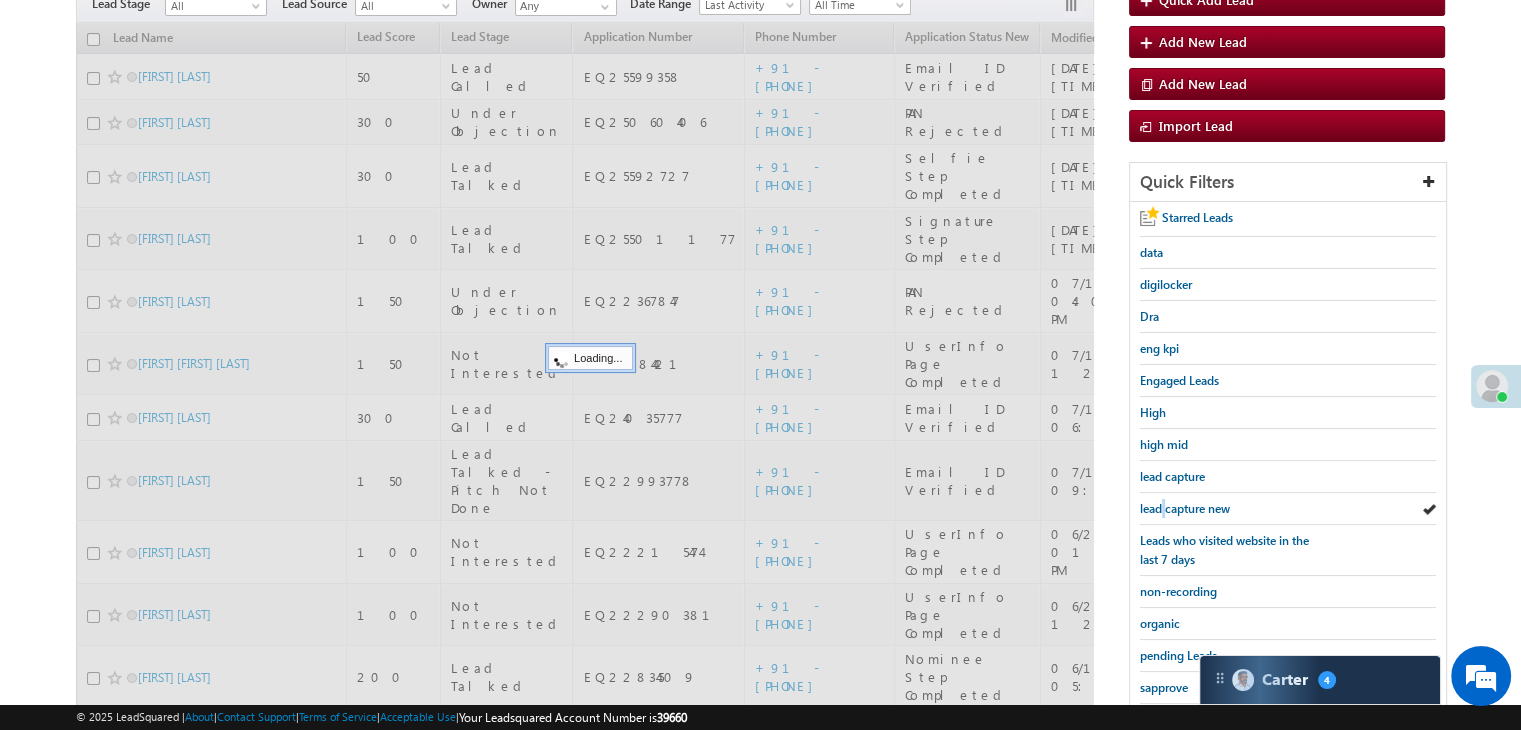 click on "lead capture new" at bounding box center [1185, 508] 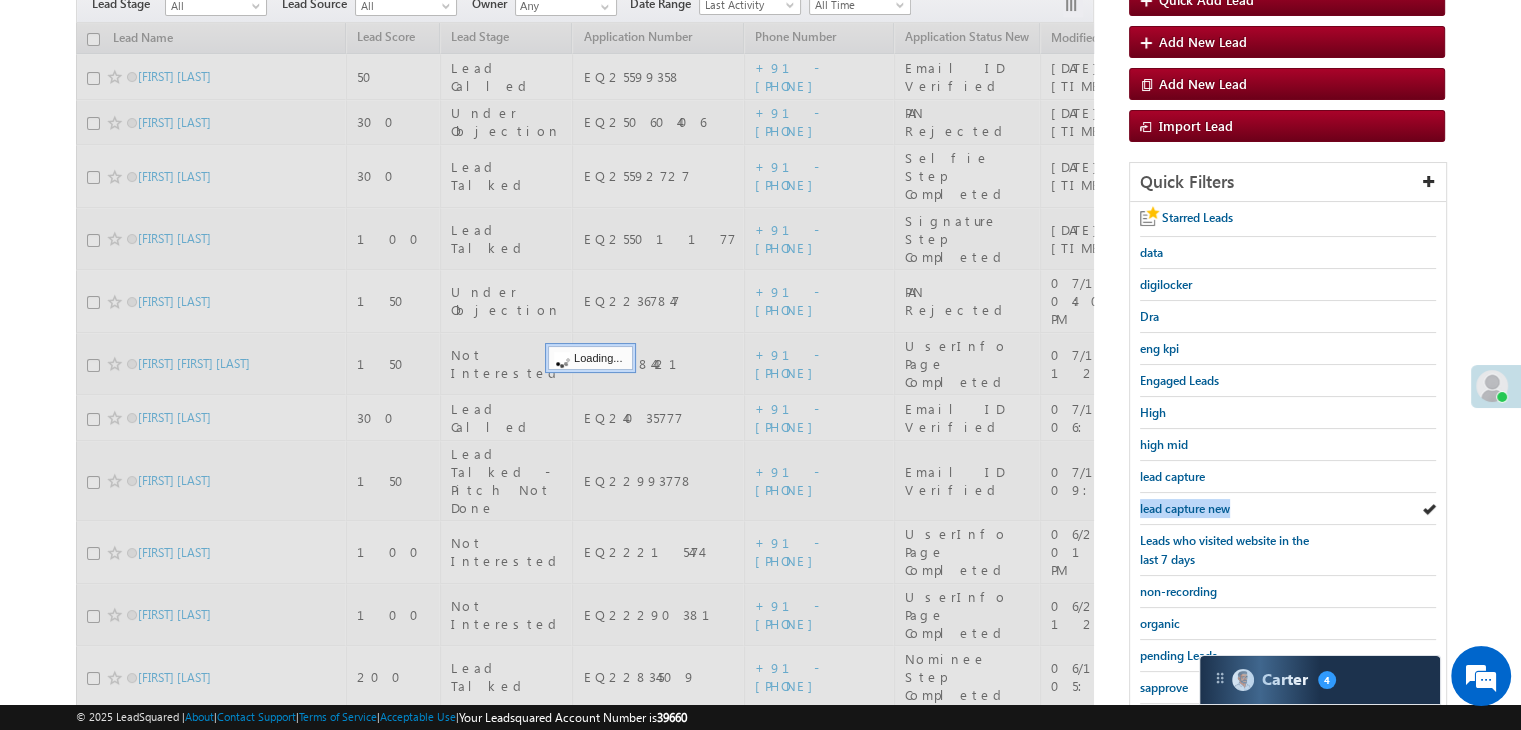 click on "lead capture new" at bounding box center [1185, 508] 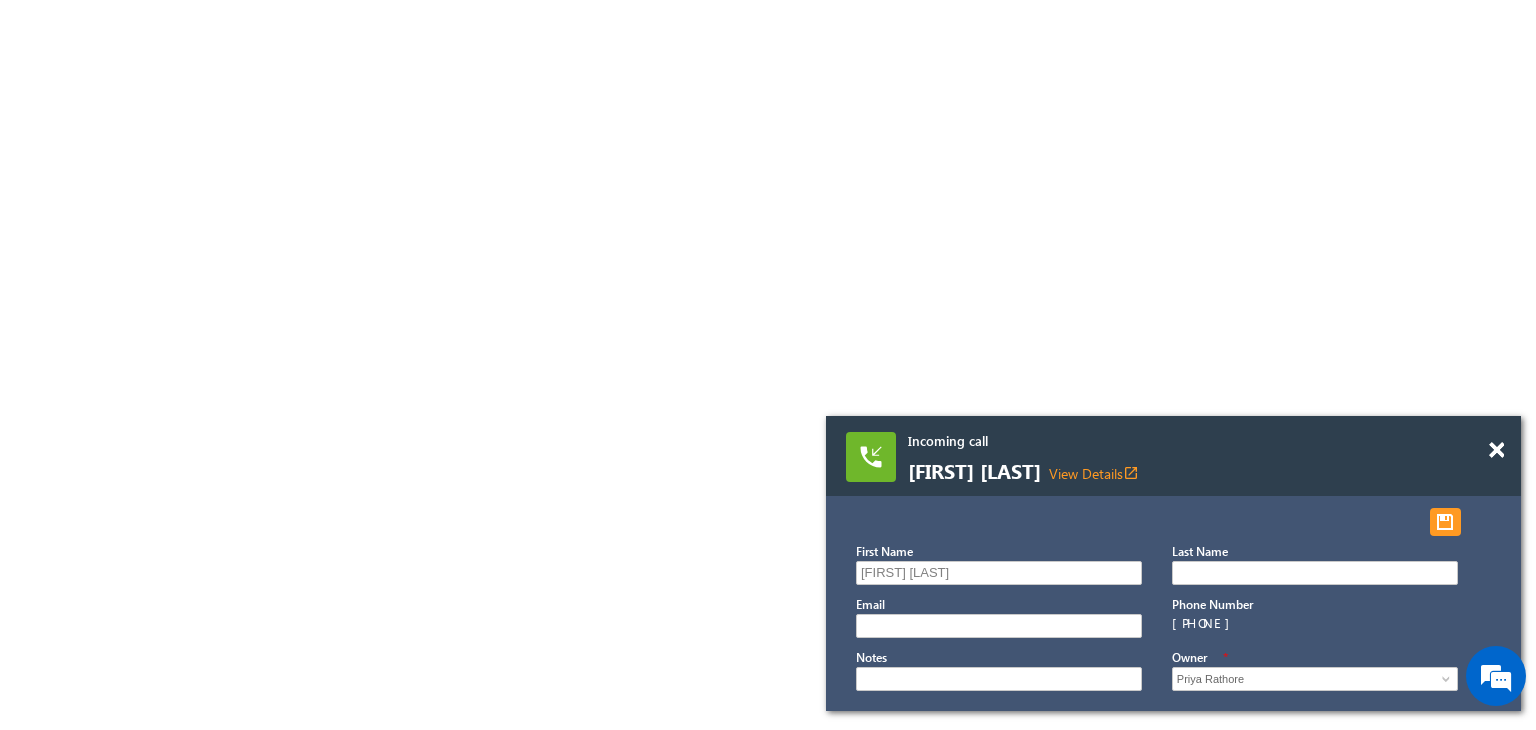 scroll, scrollTop: 0, scrollLeft: 0, axis: both 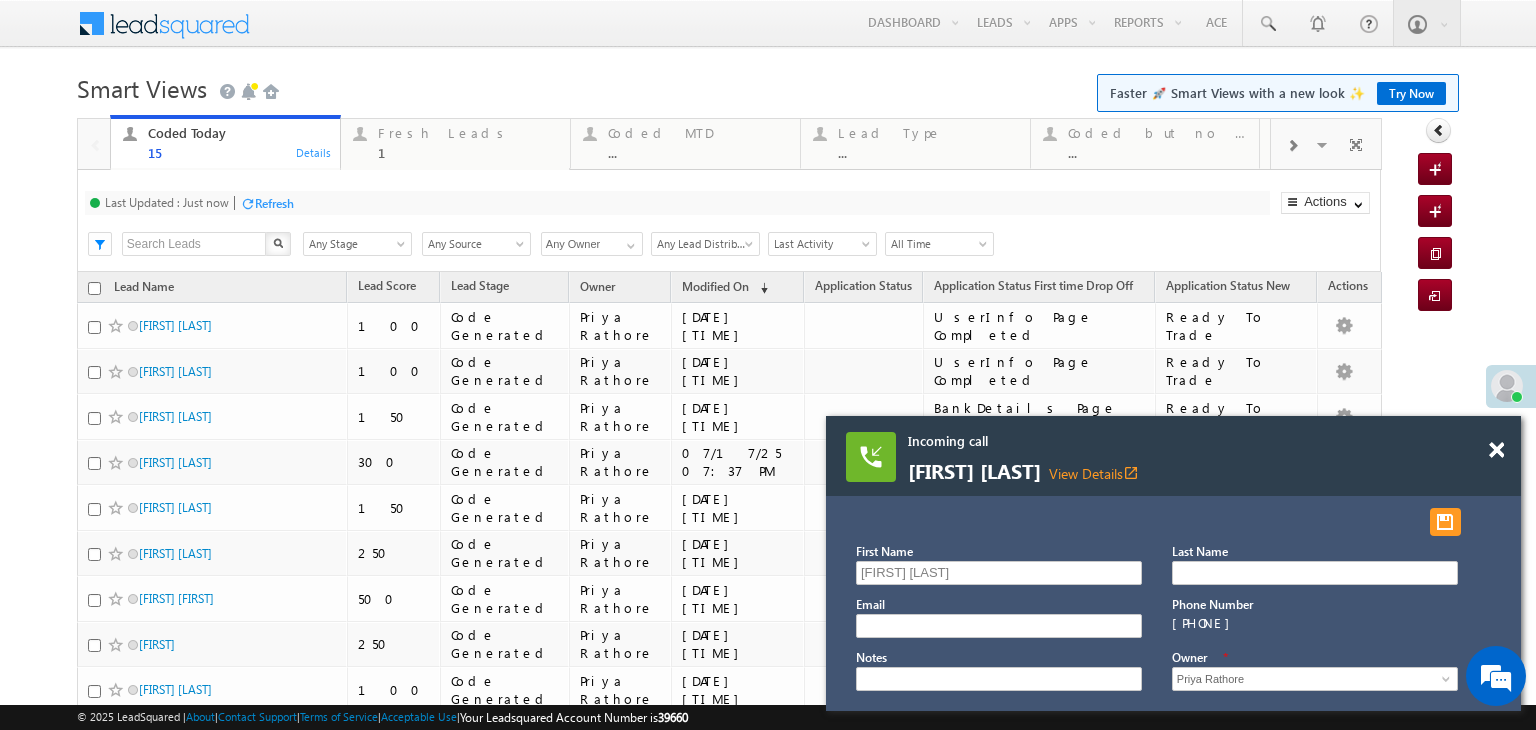 click on "Refresh" at bounding box center (274, 203) 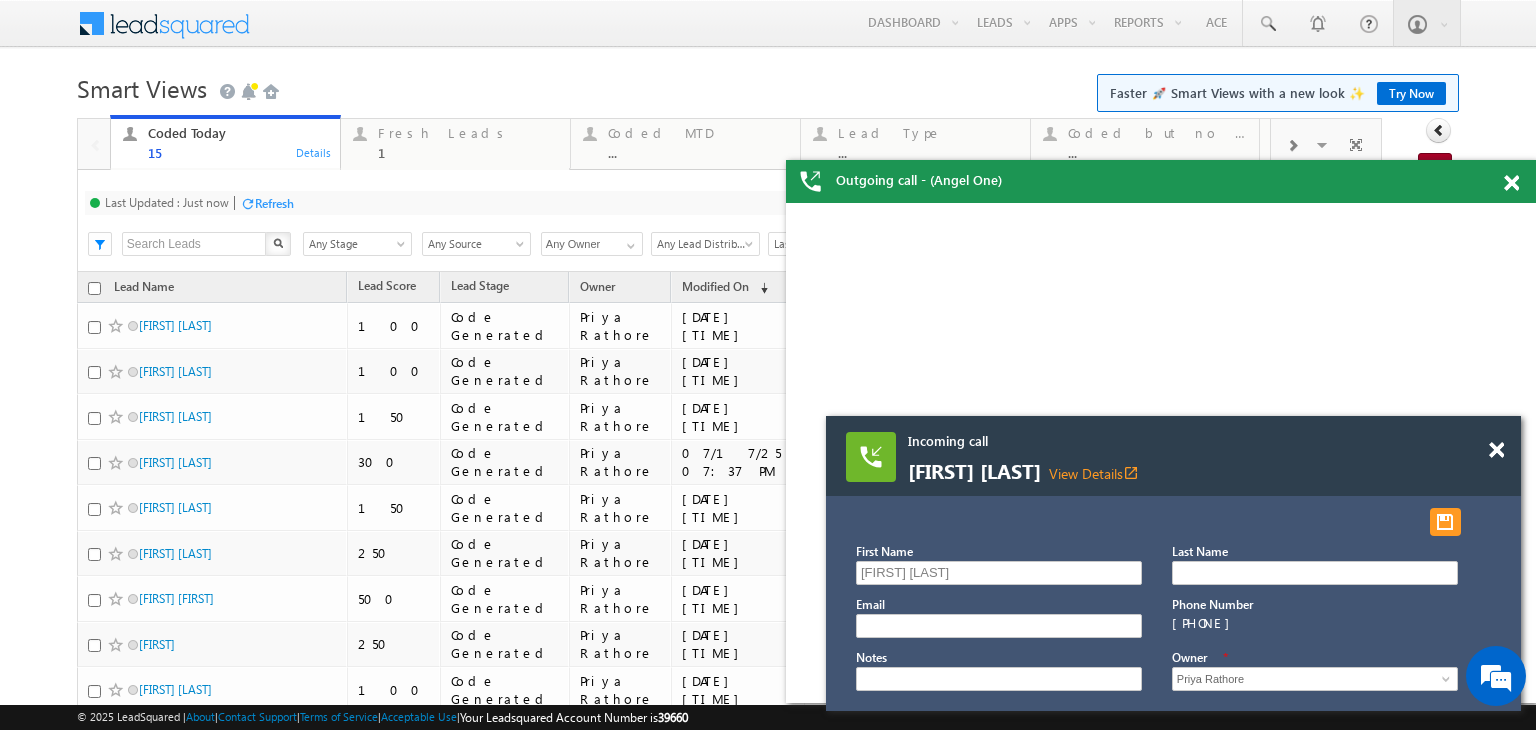 scroll, scrollTop: 0, scrollLeft: 0, axis: both 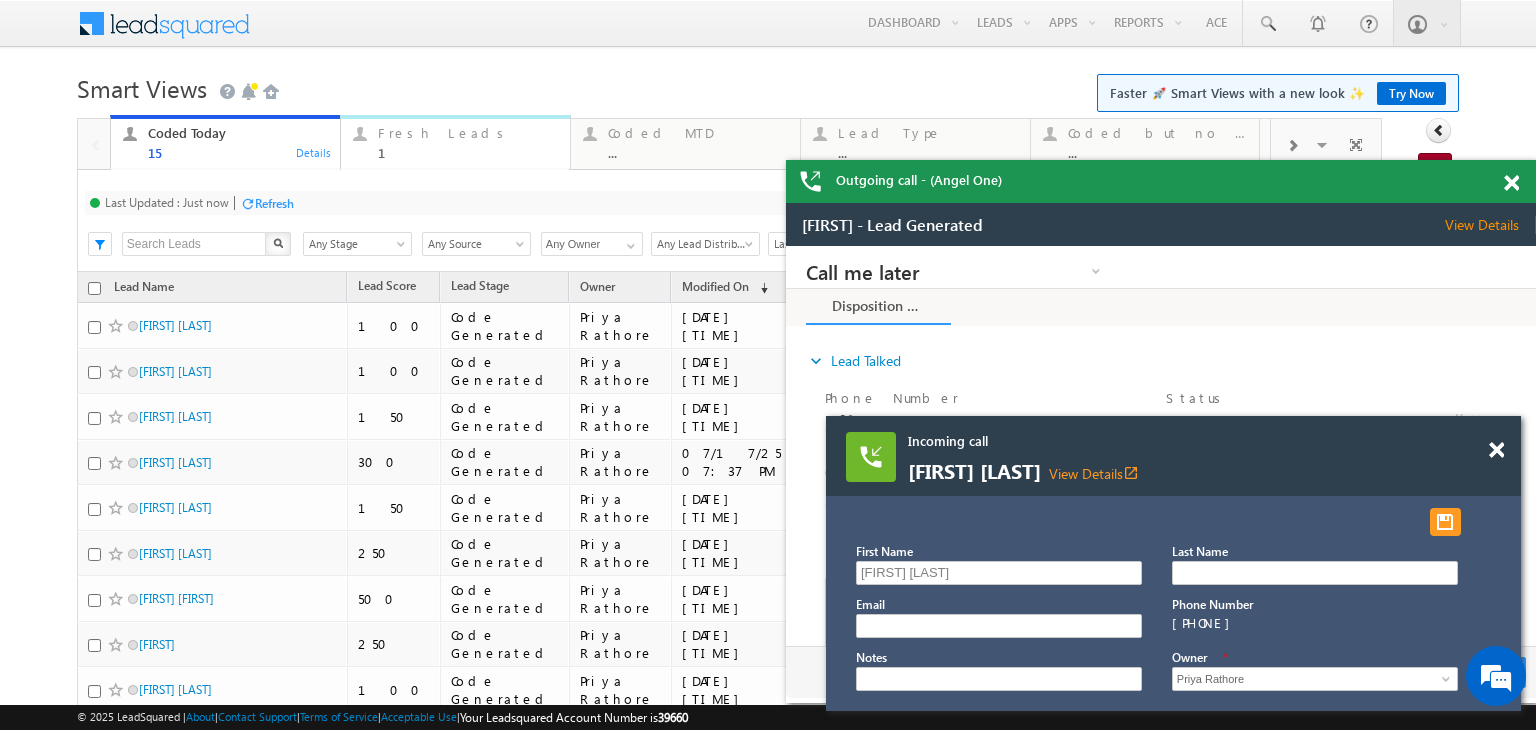 click on "1" at bounding box center (468, 152) 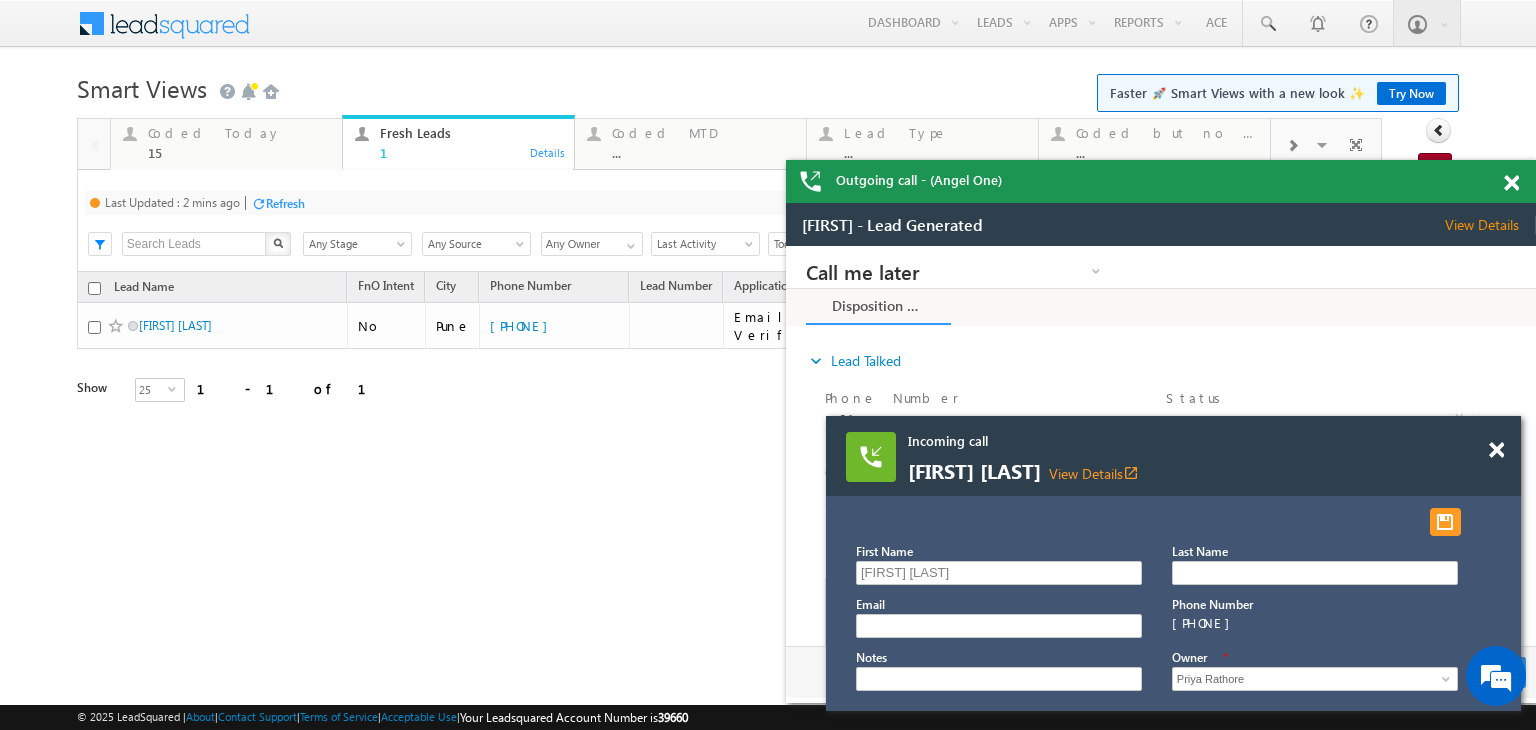 click on "Refresh" at bounding box center (285, 203) 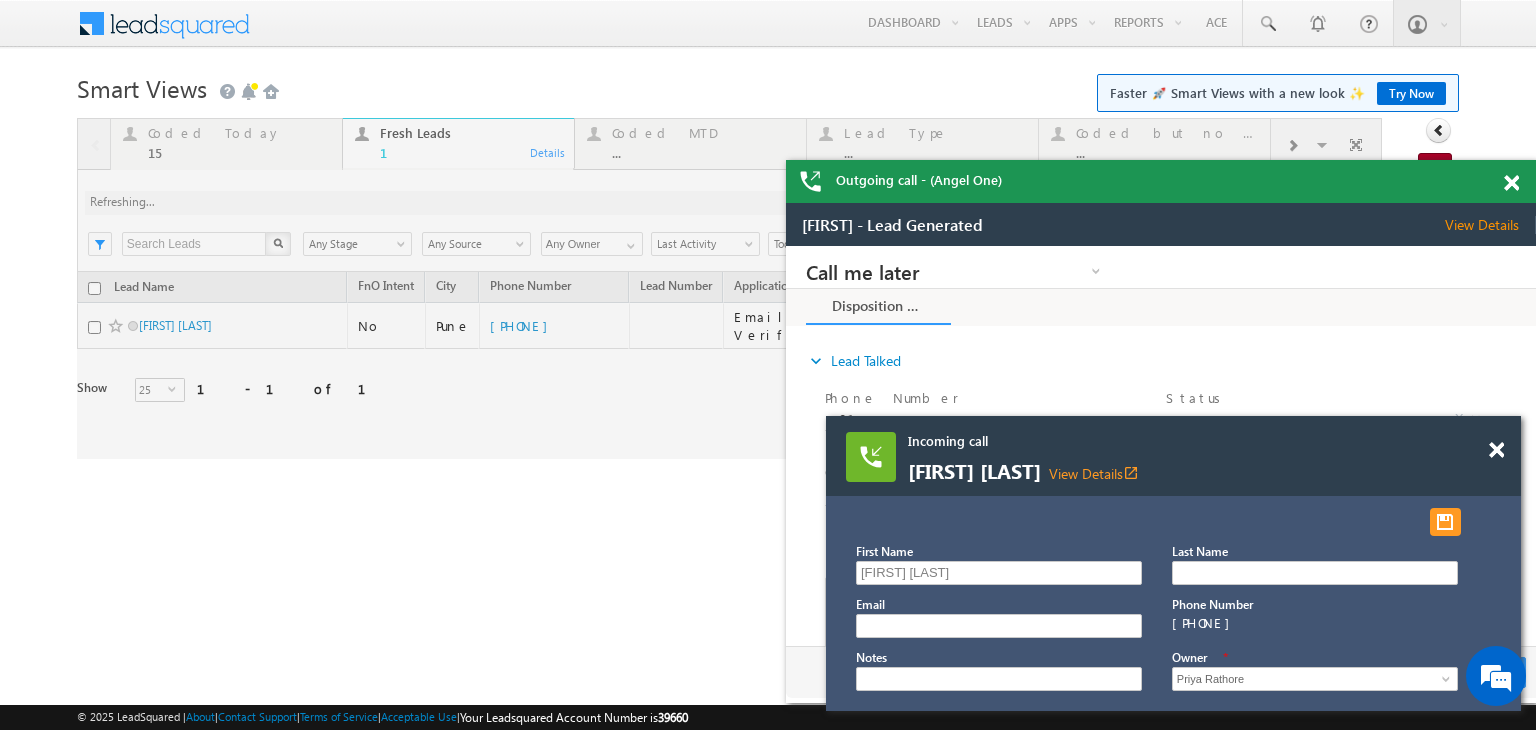 click at bounding box center [1511, 183] 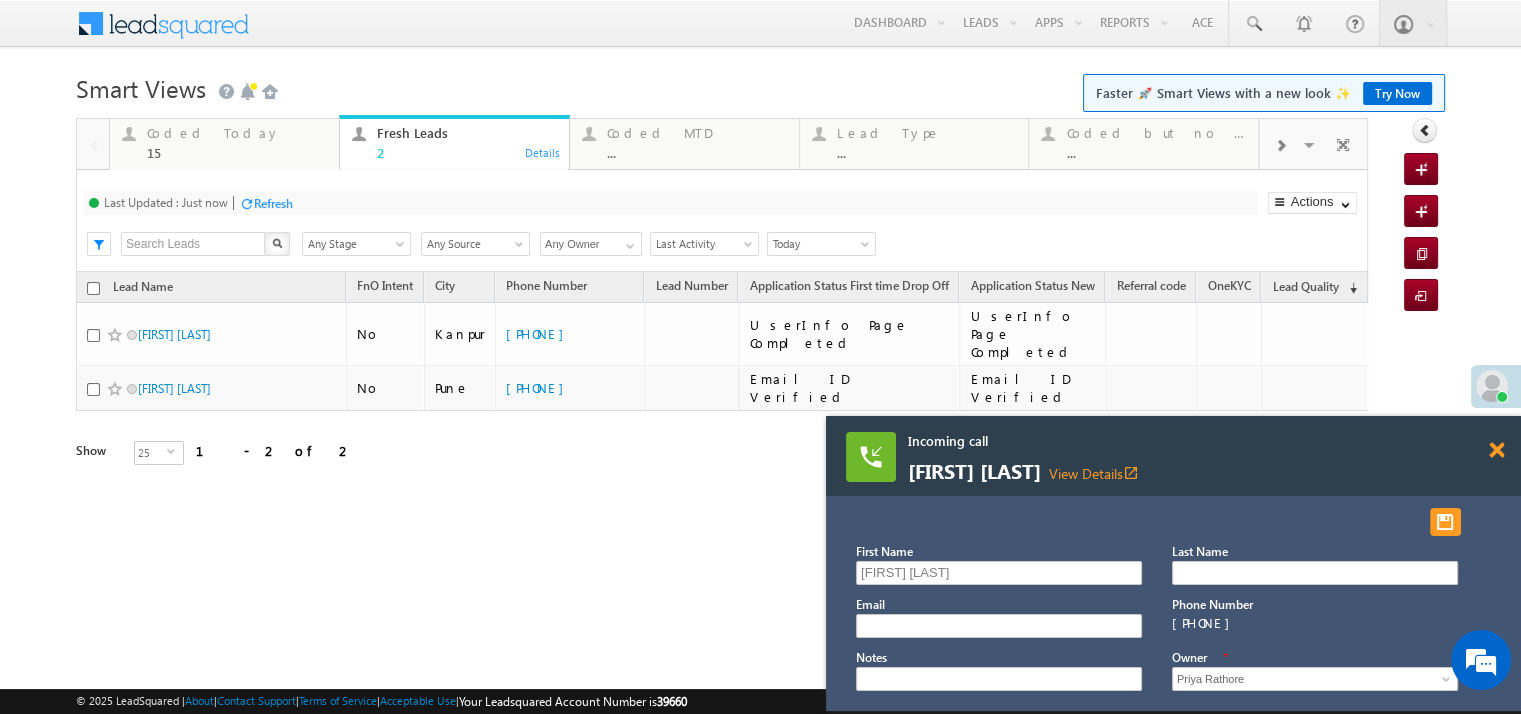click at bounding box center [1496, 450] 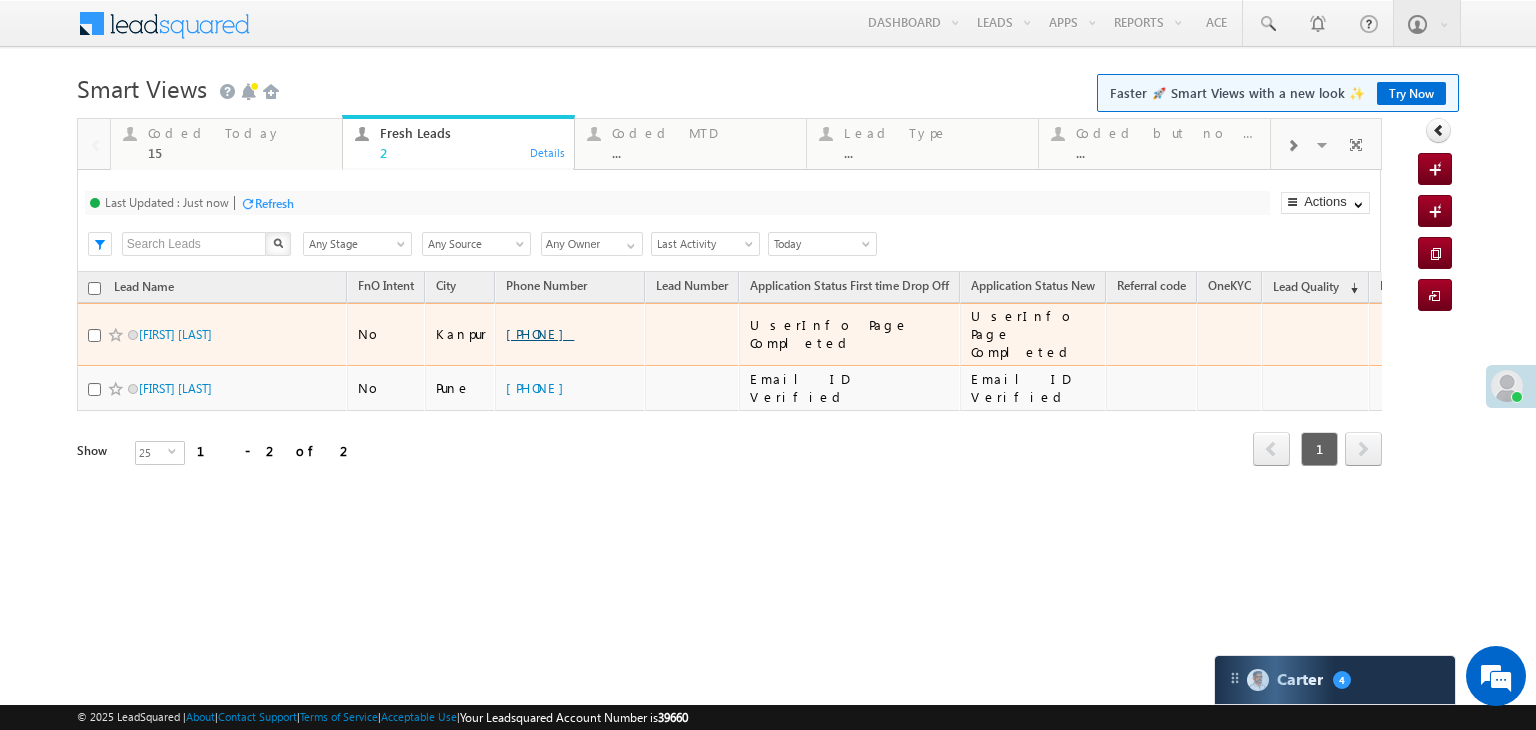click on "+91-[PHONE]" at bounding box center [540, 333] 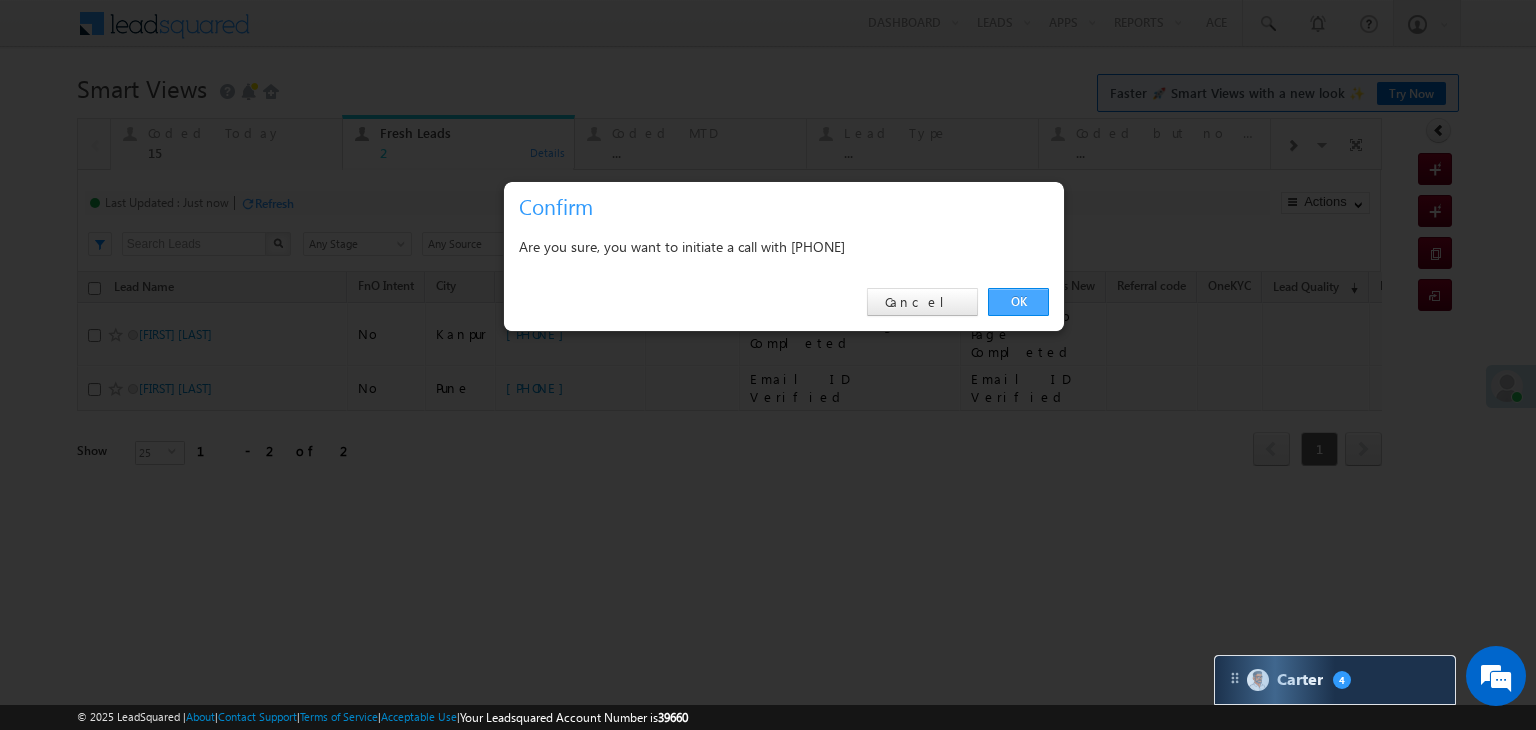 click on "OK" at bounding box center (1018, 302) 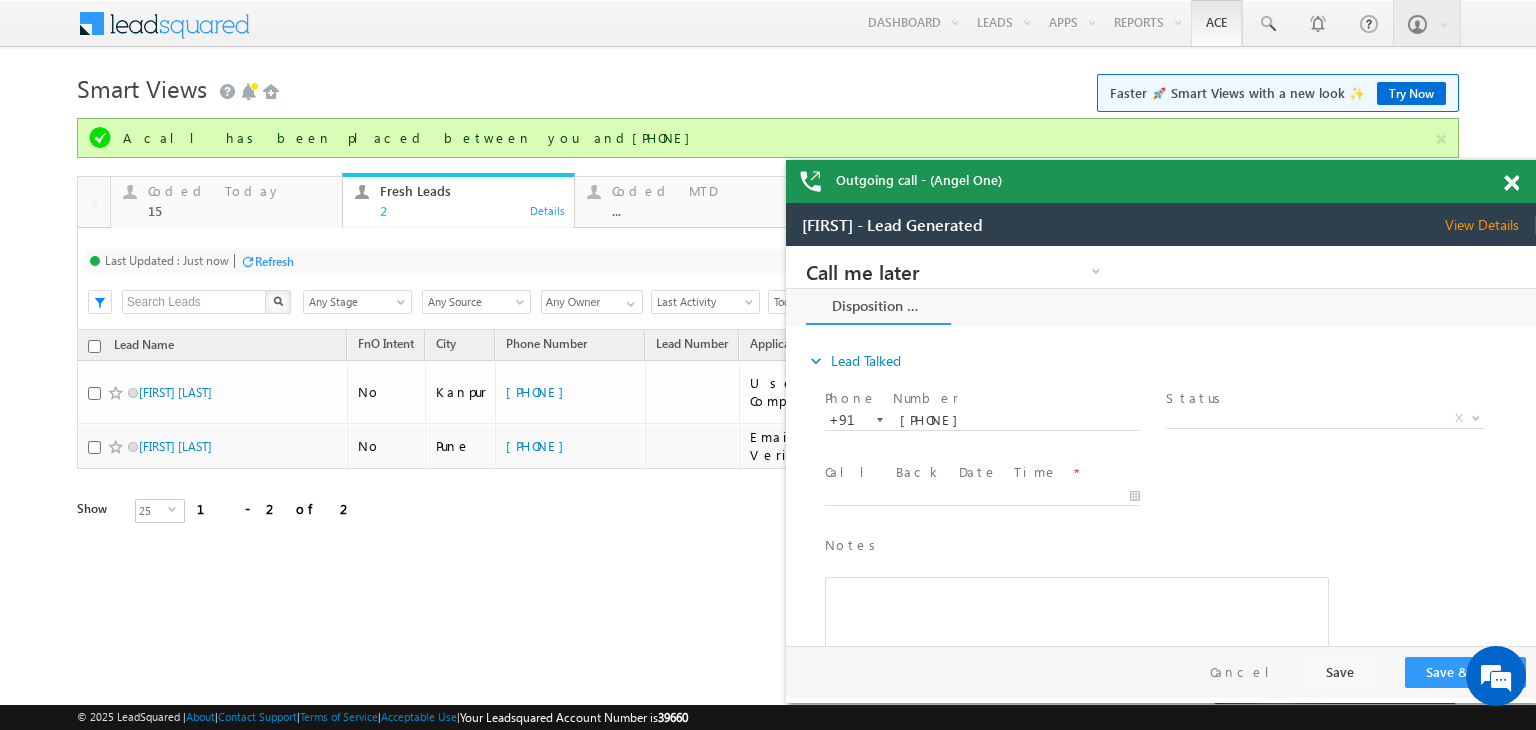 scroll, scrollTop: 0, scrollLeft: 0, axis: both 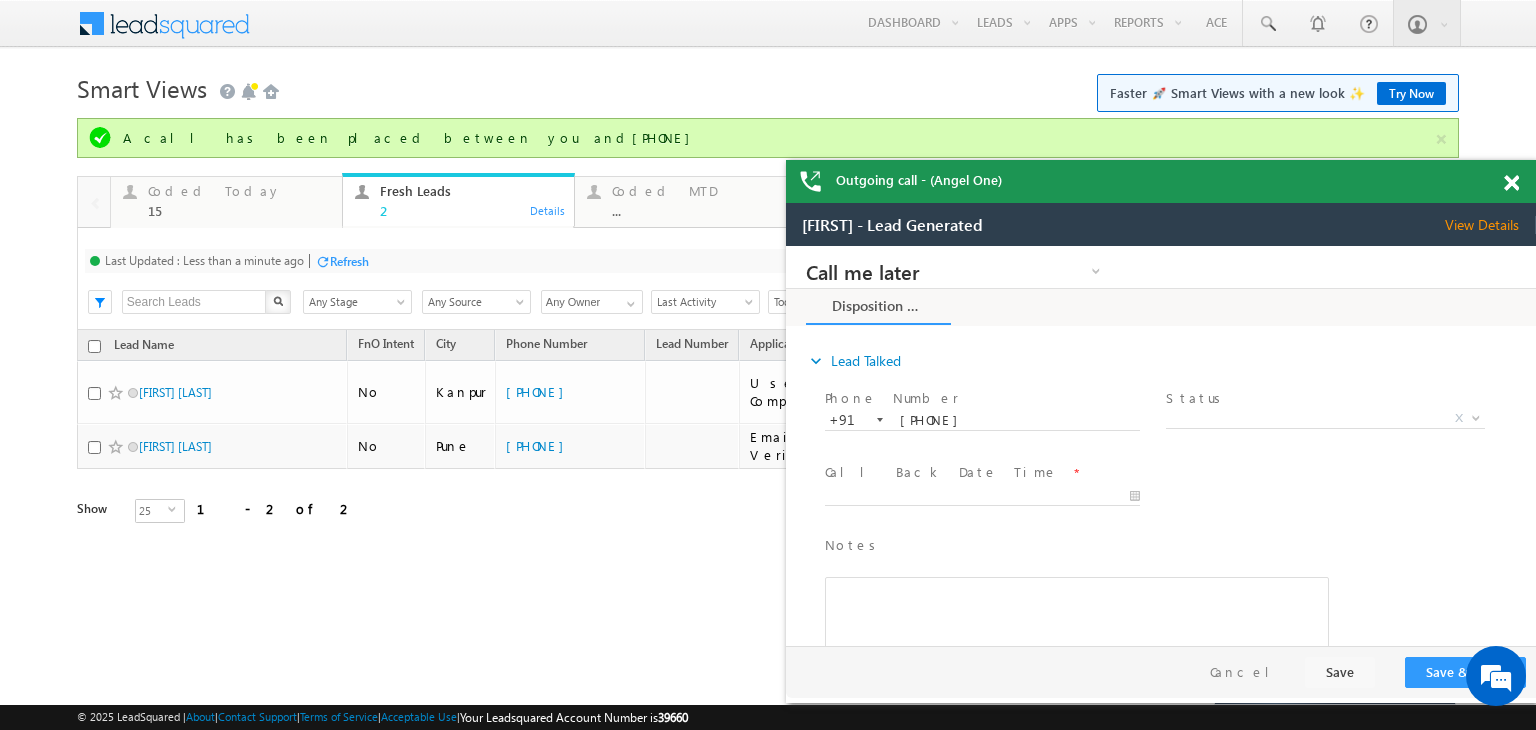 click on "Refresh" at bounding box center (349, 261) 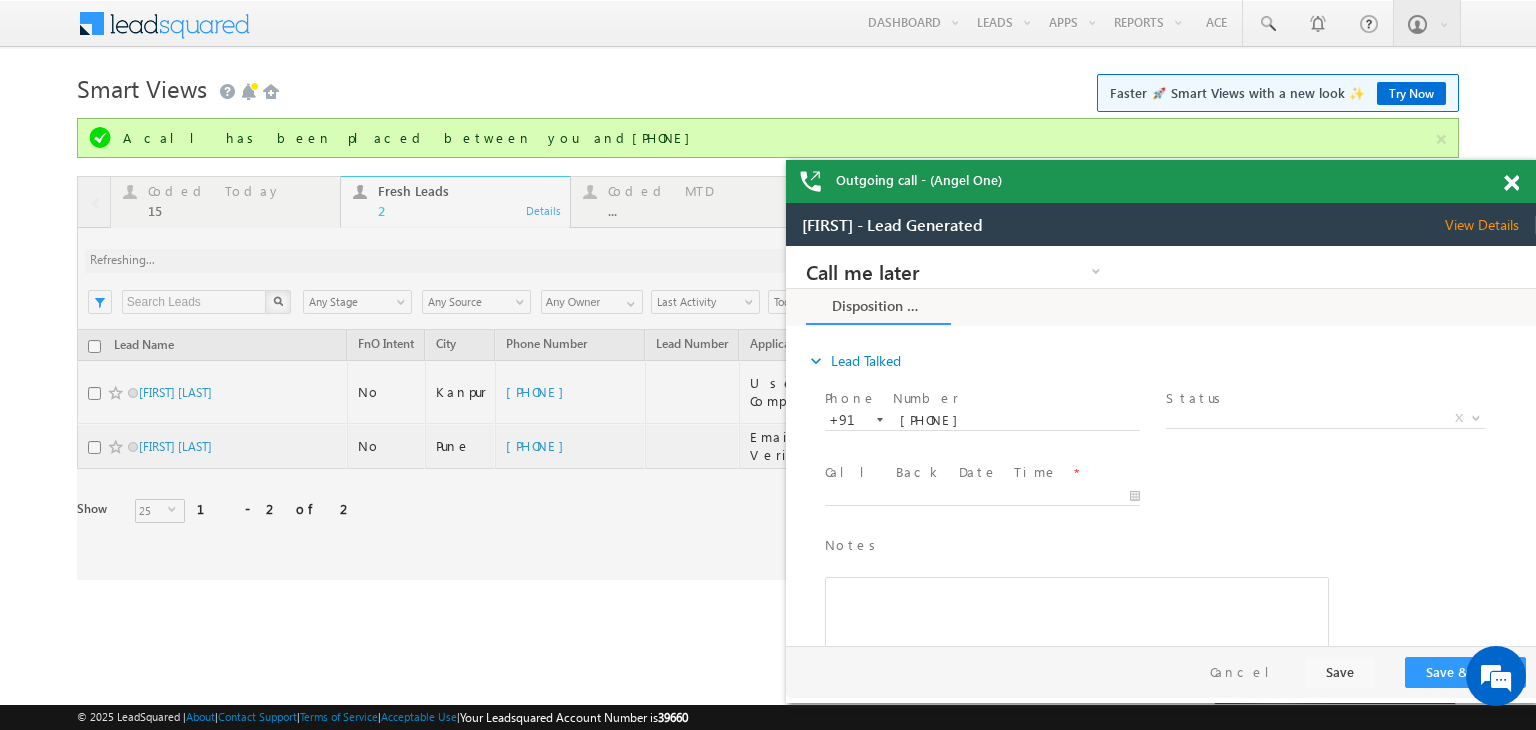 click at bounding box center [1511, 183] 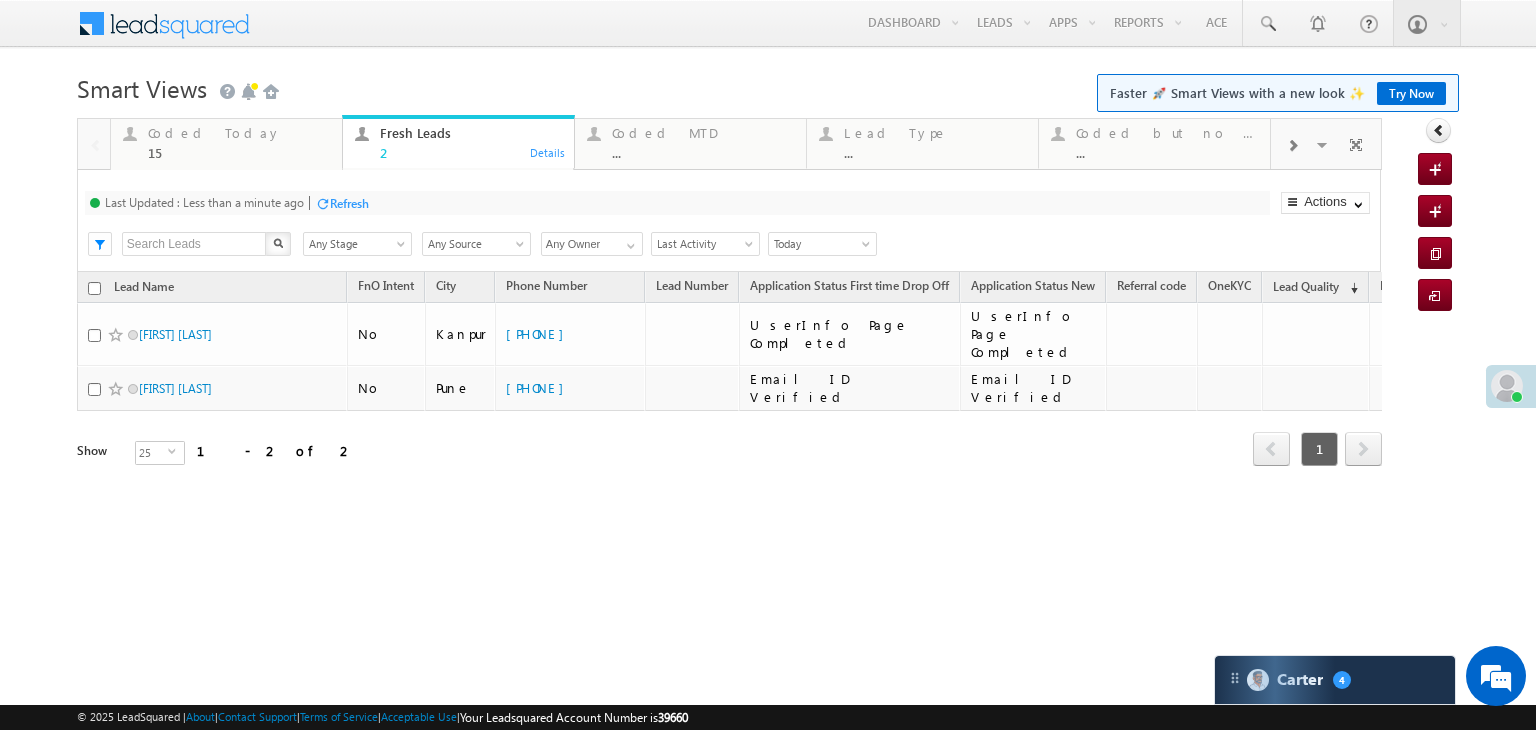 click at bounding box center [322, 203] 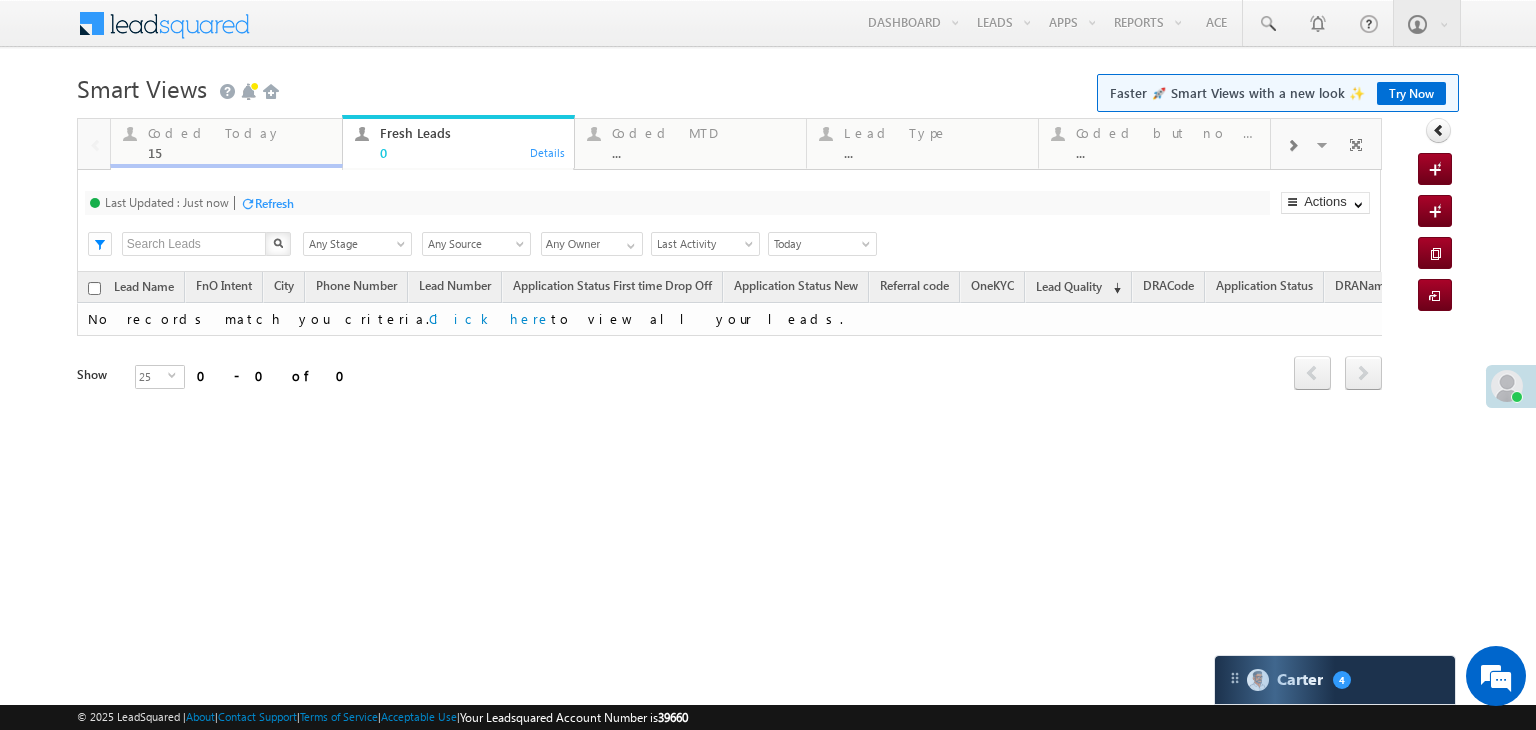 click on "Leads connected pre coding ... Details" at bounding box center [226, 191] 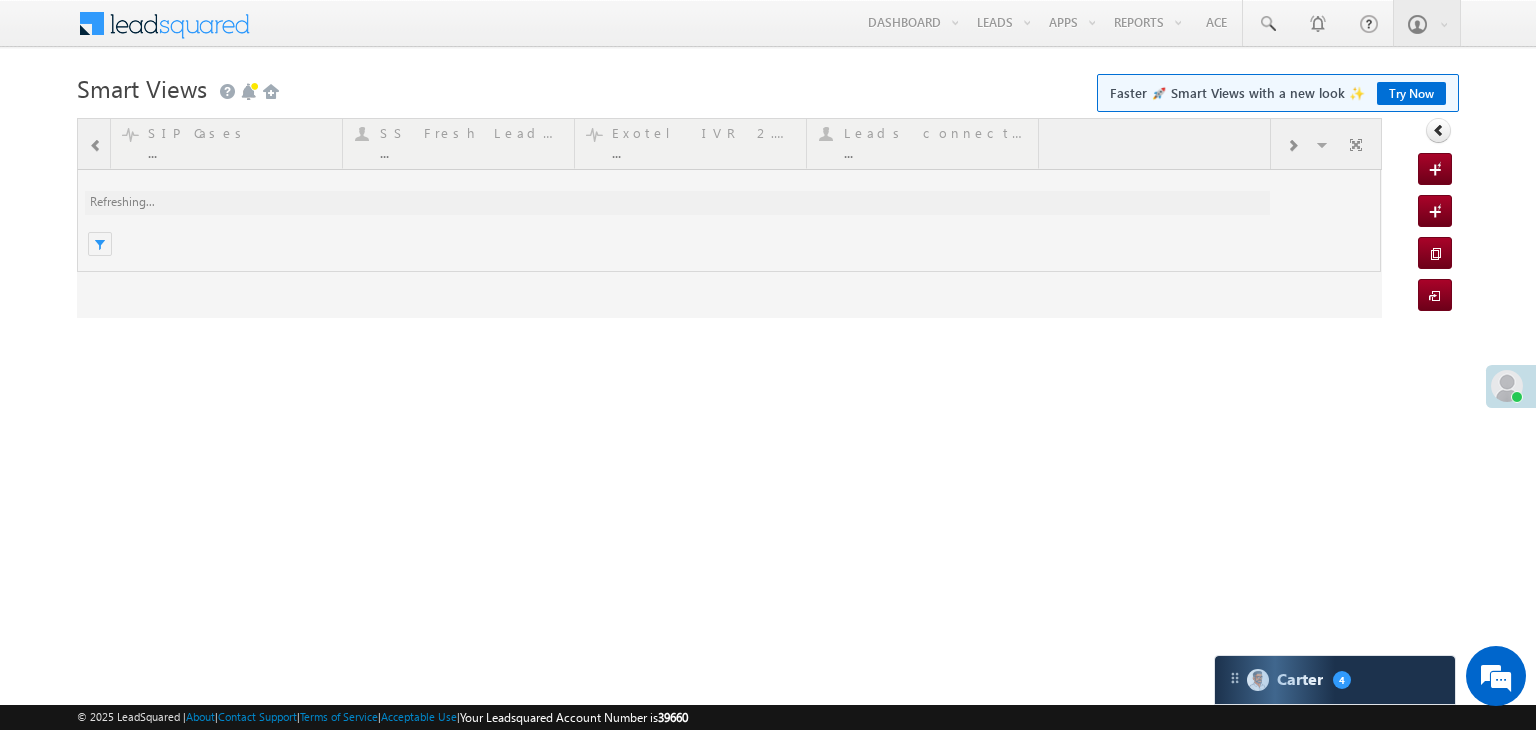 scroll, scrollTop: 0, scrollLeft: 0, axis: both 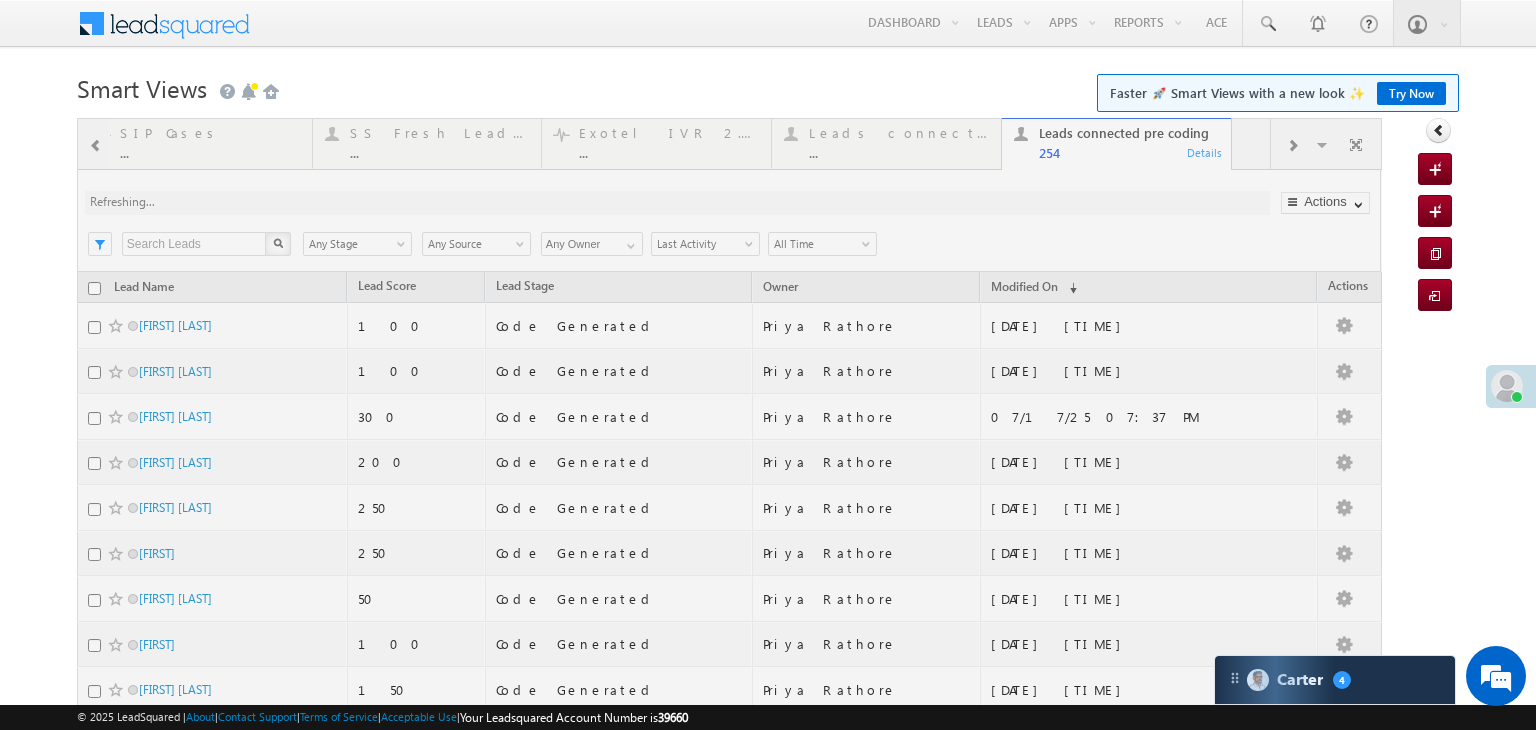 click at bounding box center (729, 834) 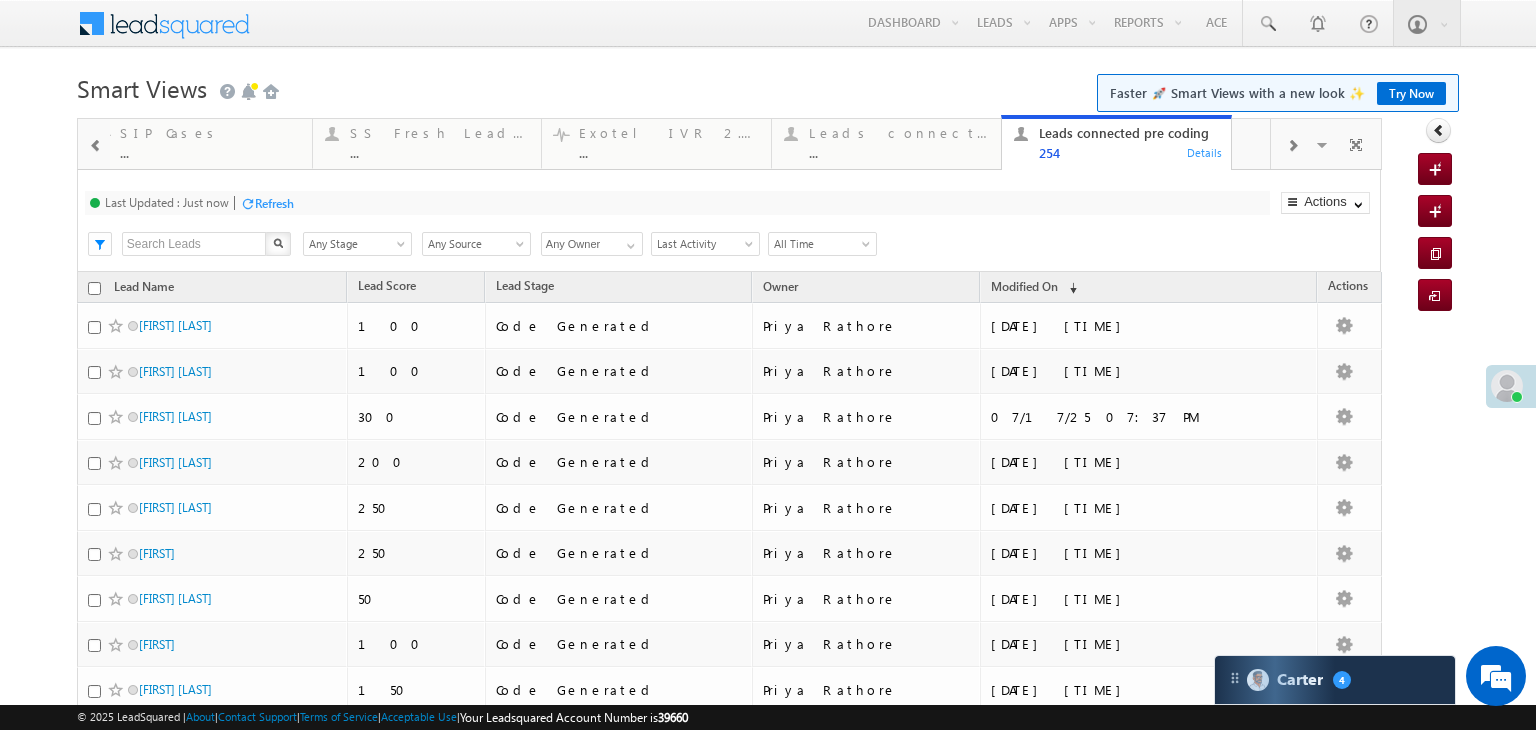 click at bounding box center (96, 146) 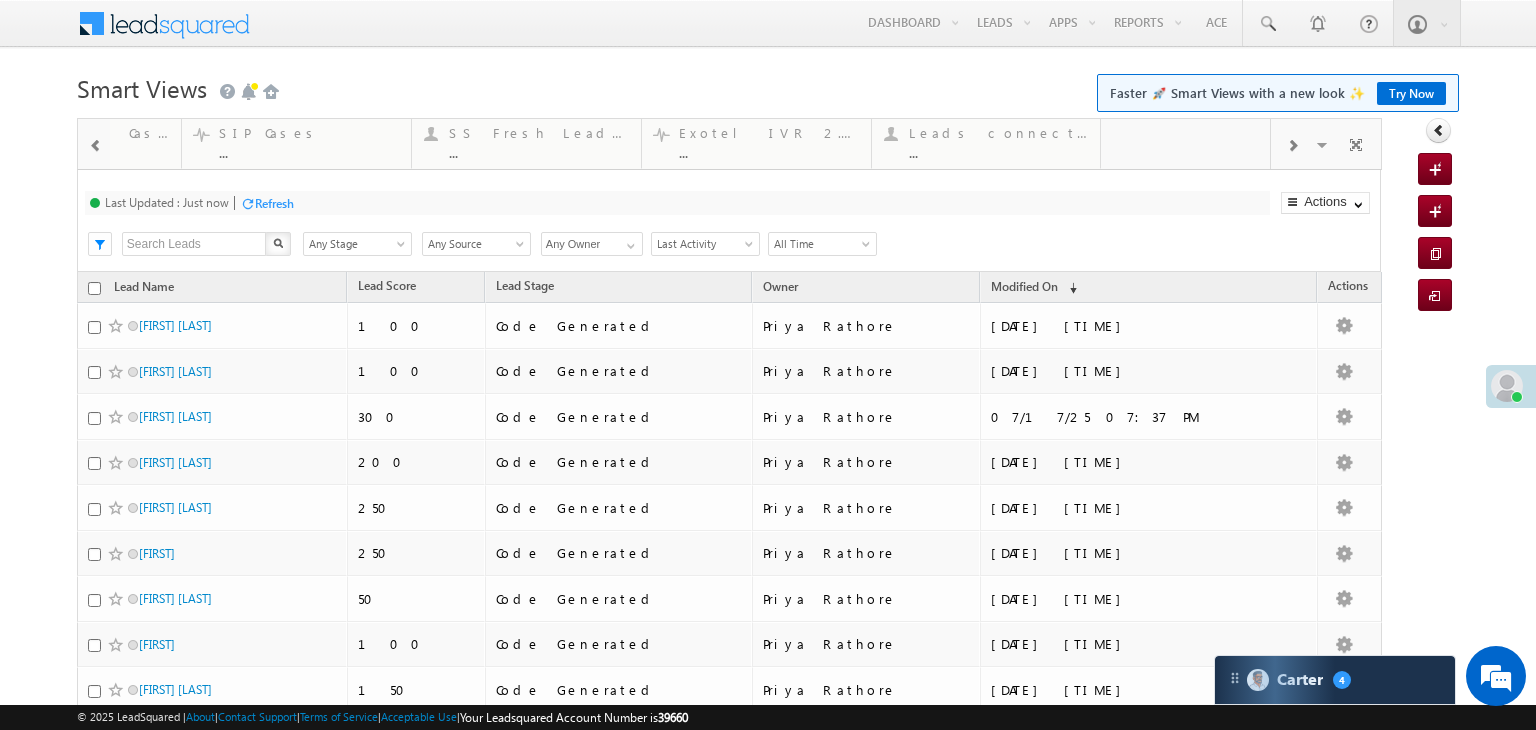 click at bounding box center (96, 146) 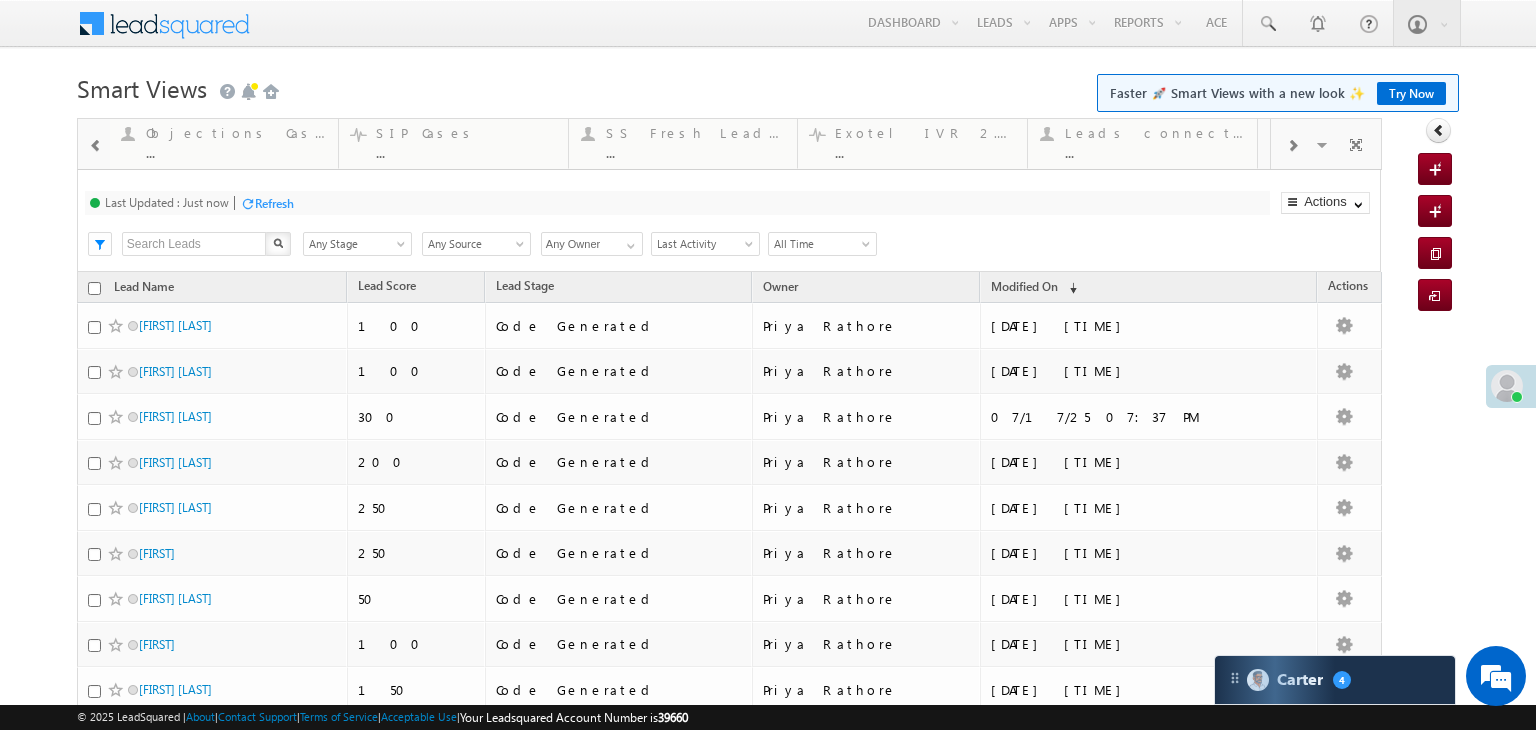 click at bounding box center [96, 146] 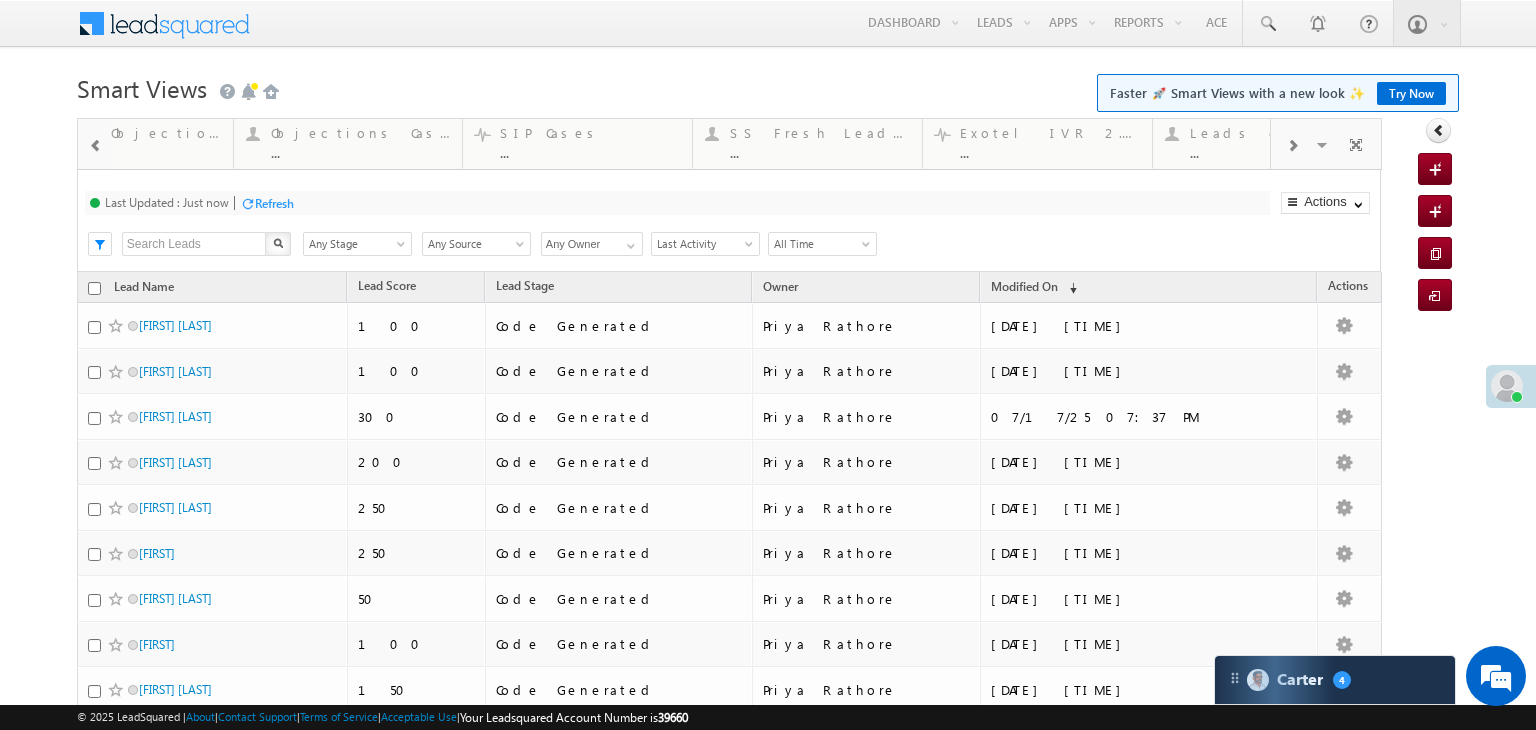 click at bounding box center (96, 146) 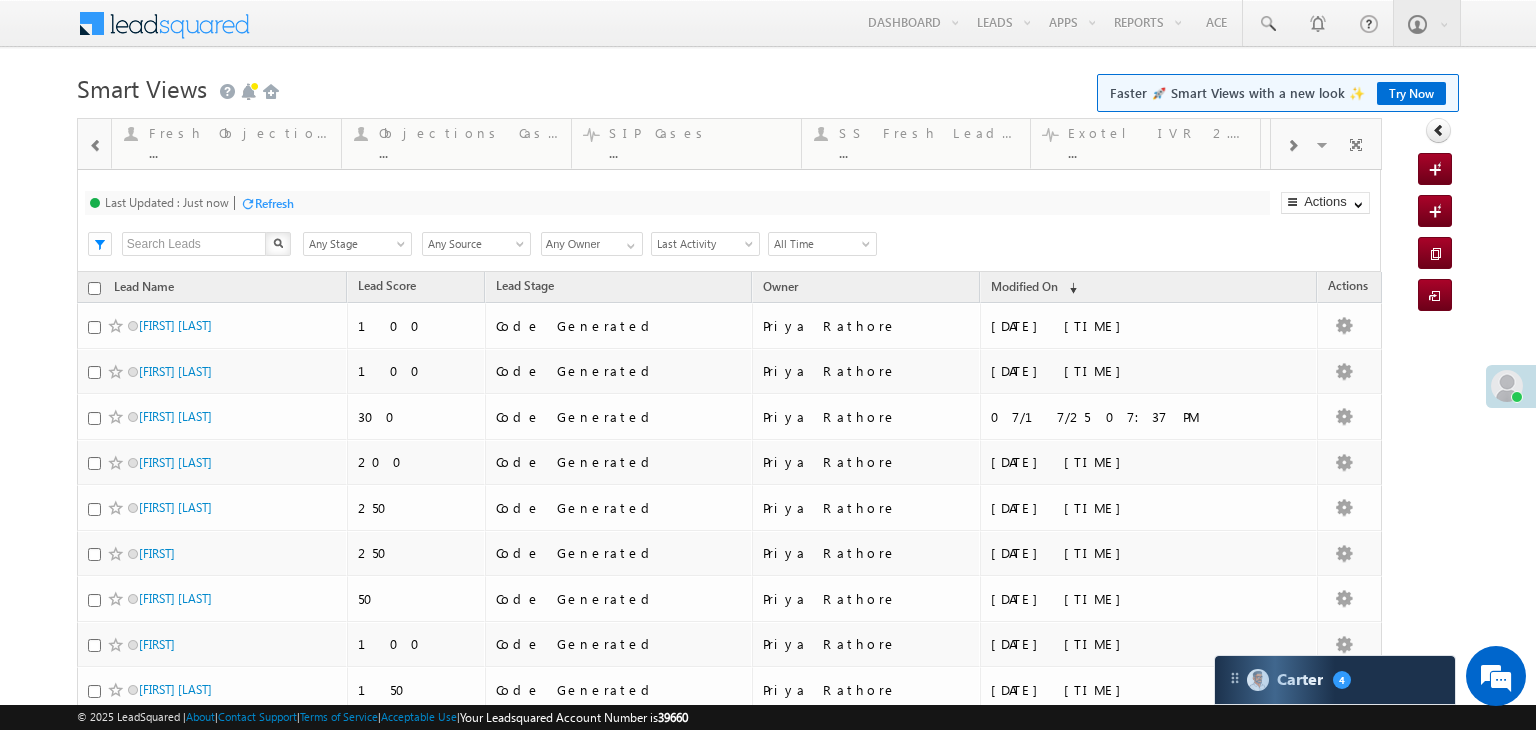 click at bounding box center [96, 146] 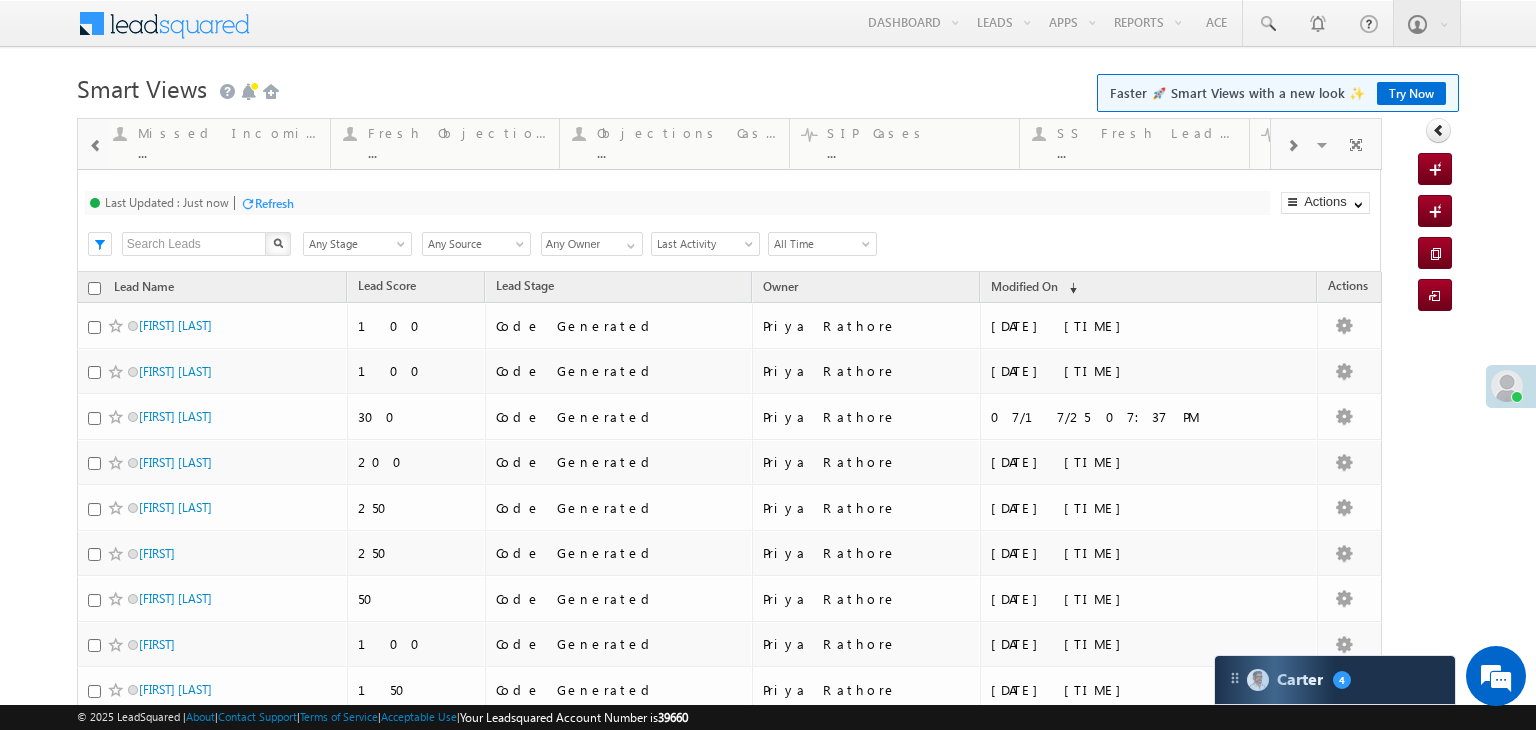 click at bounding box center (96, 146) 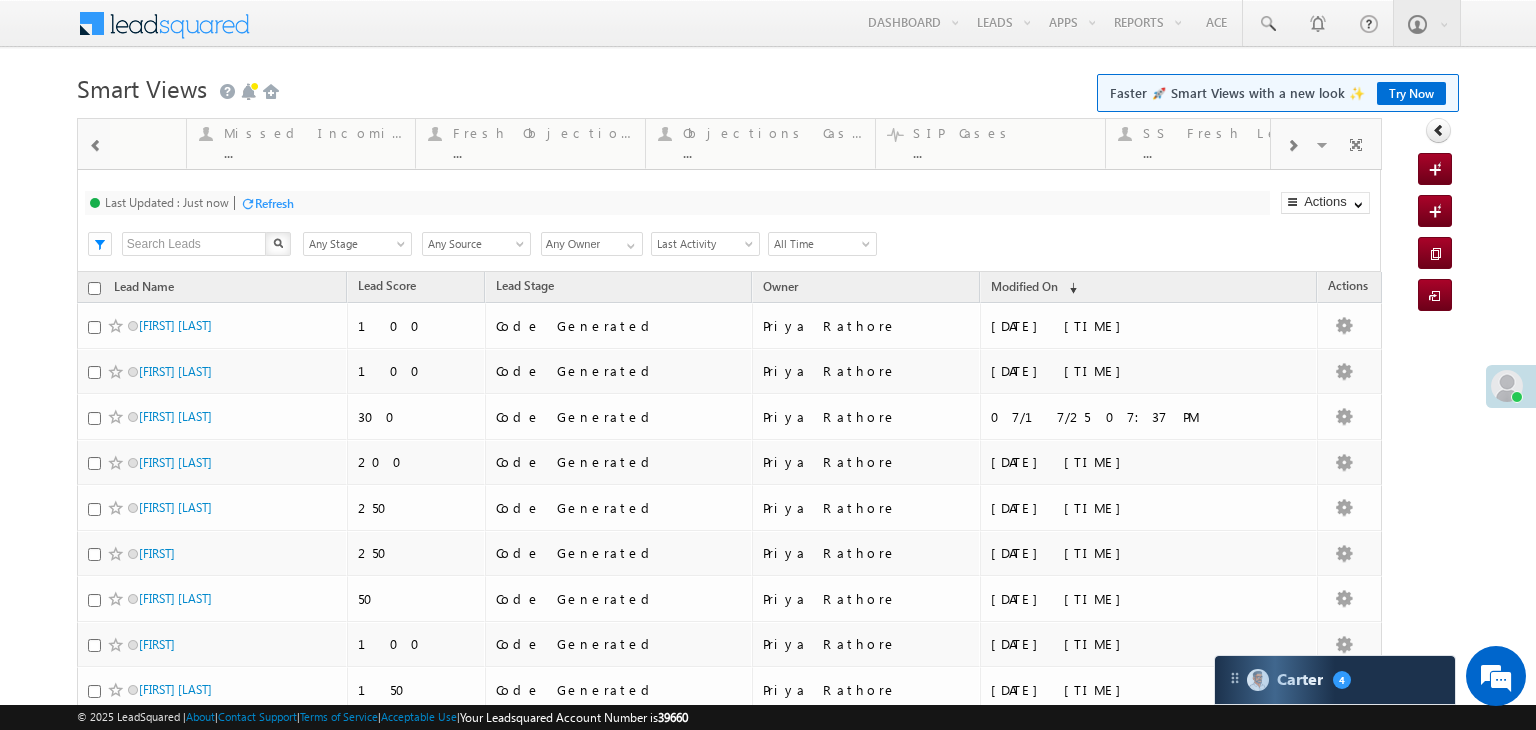 click at bounding box center [96, 146] 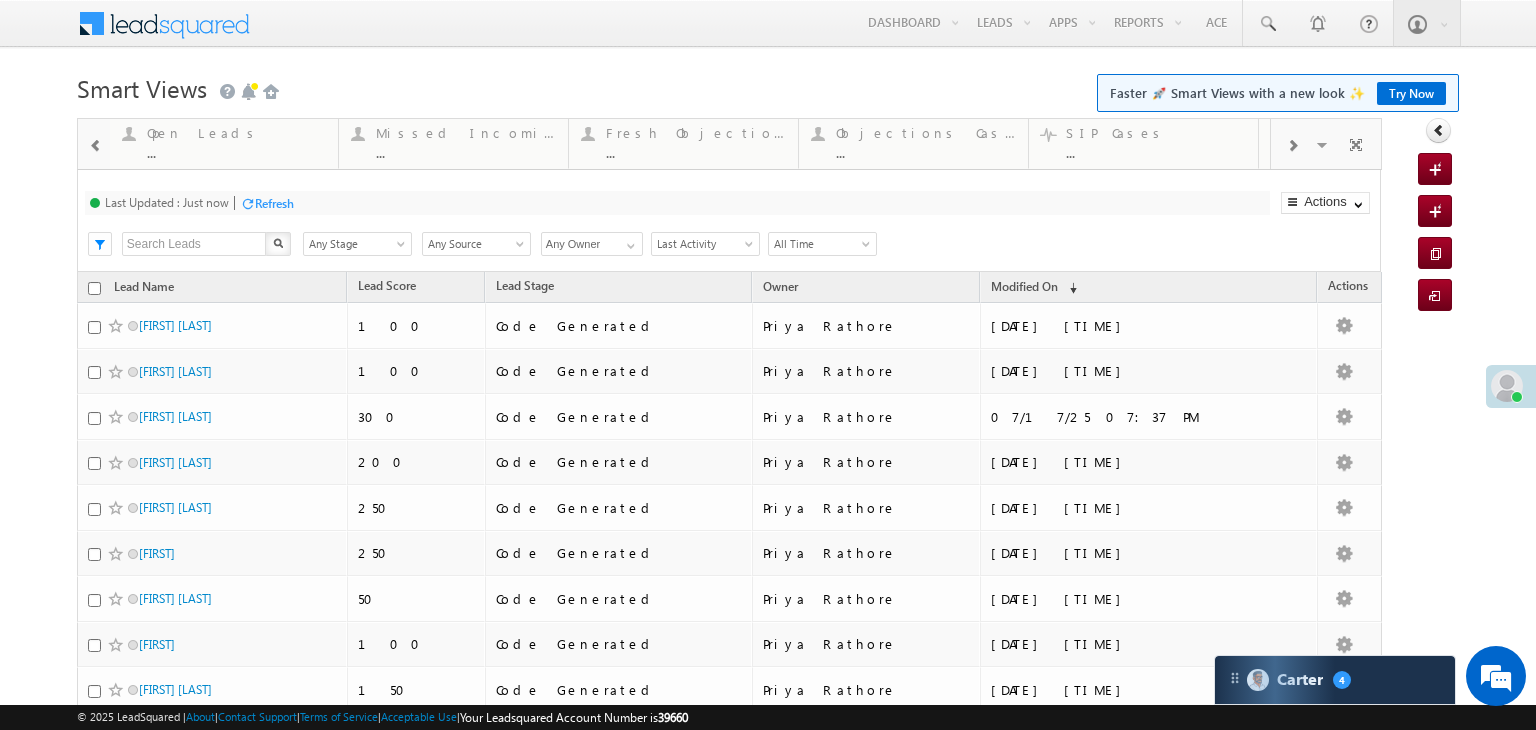 click at bounding box center [96, 146] 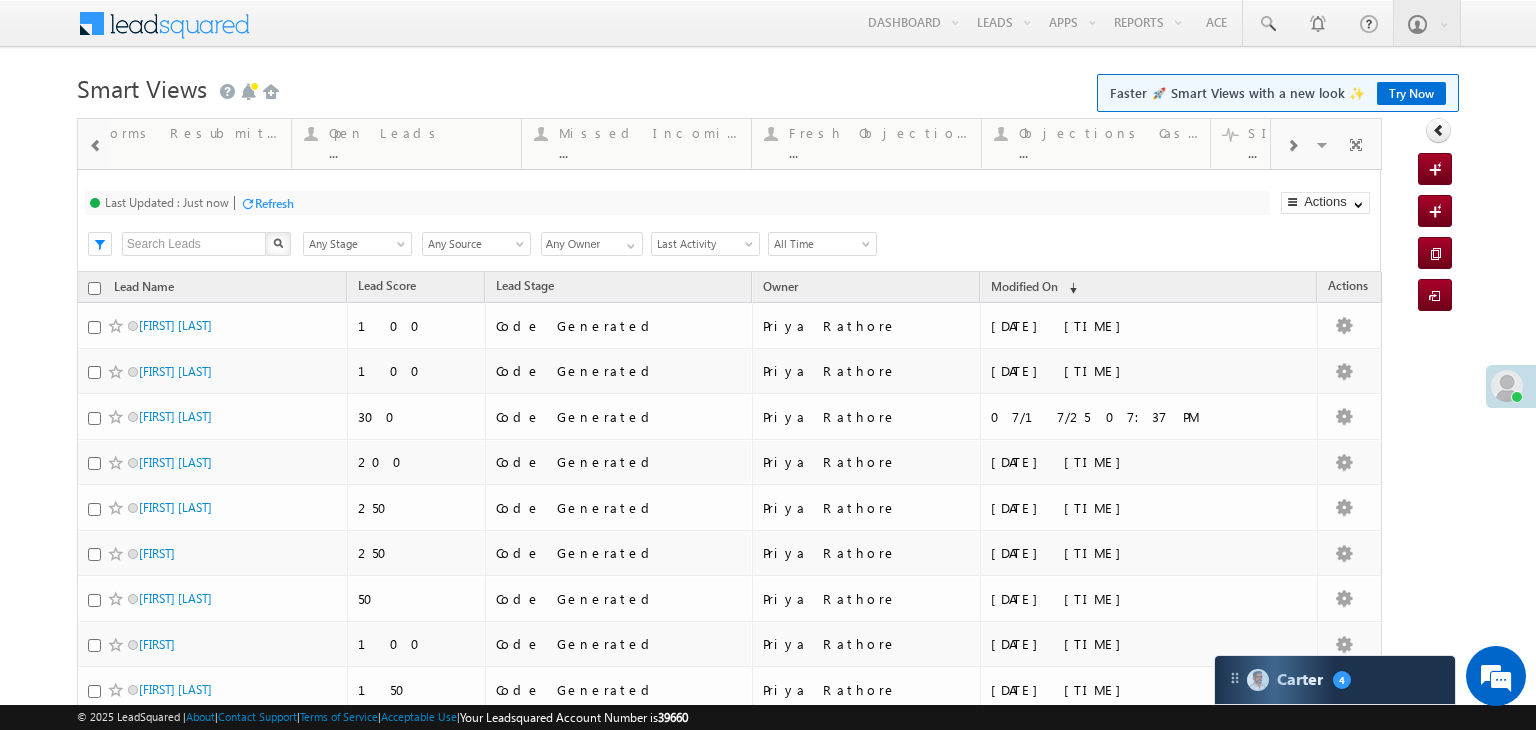 click at bounding box center [96, 146] 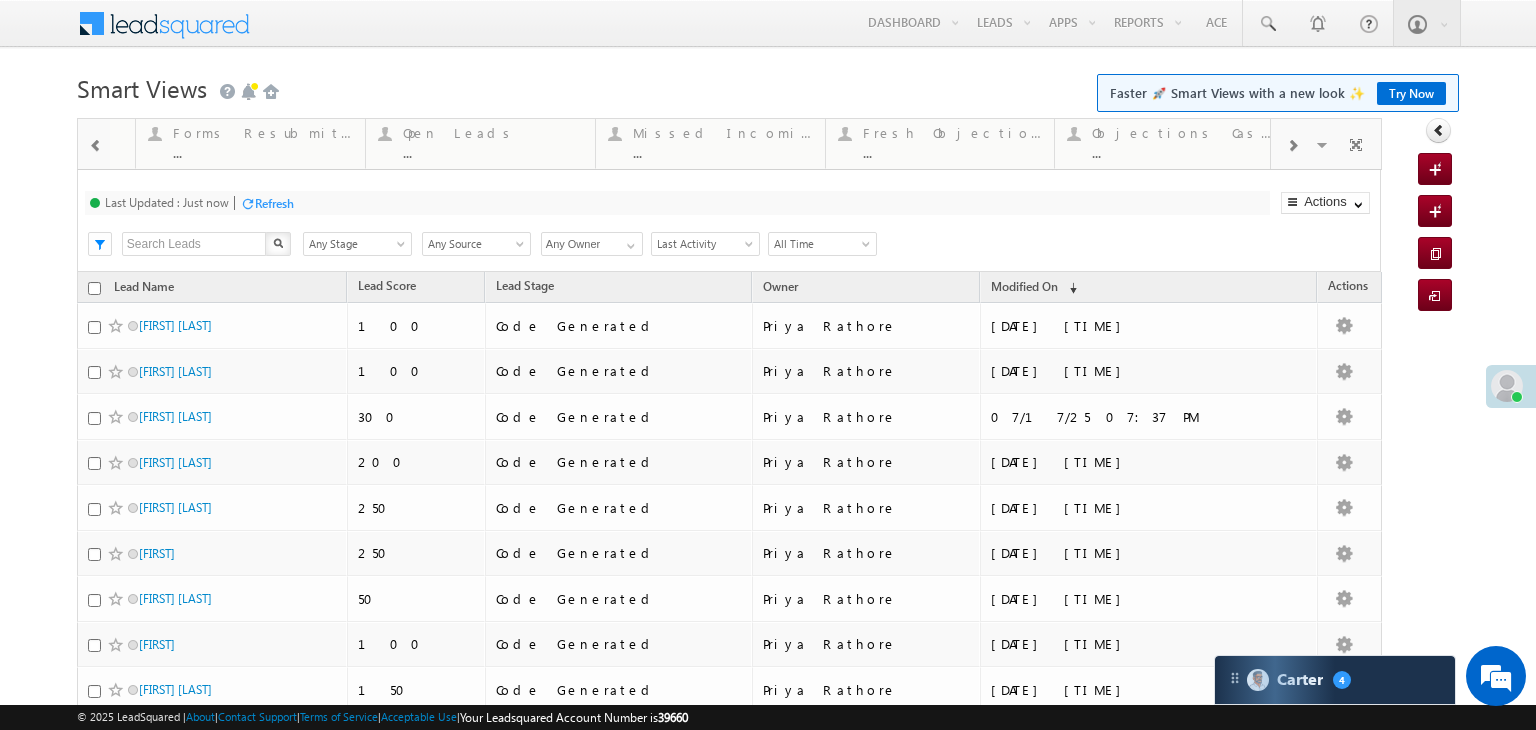 click at bounding box center [96, 146] 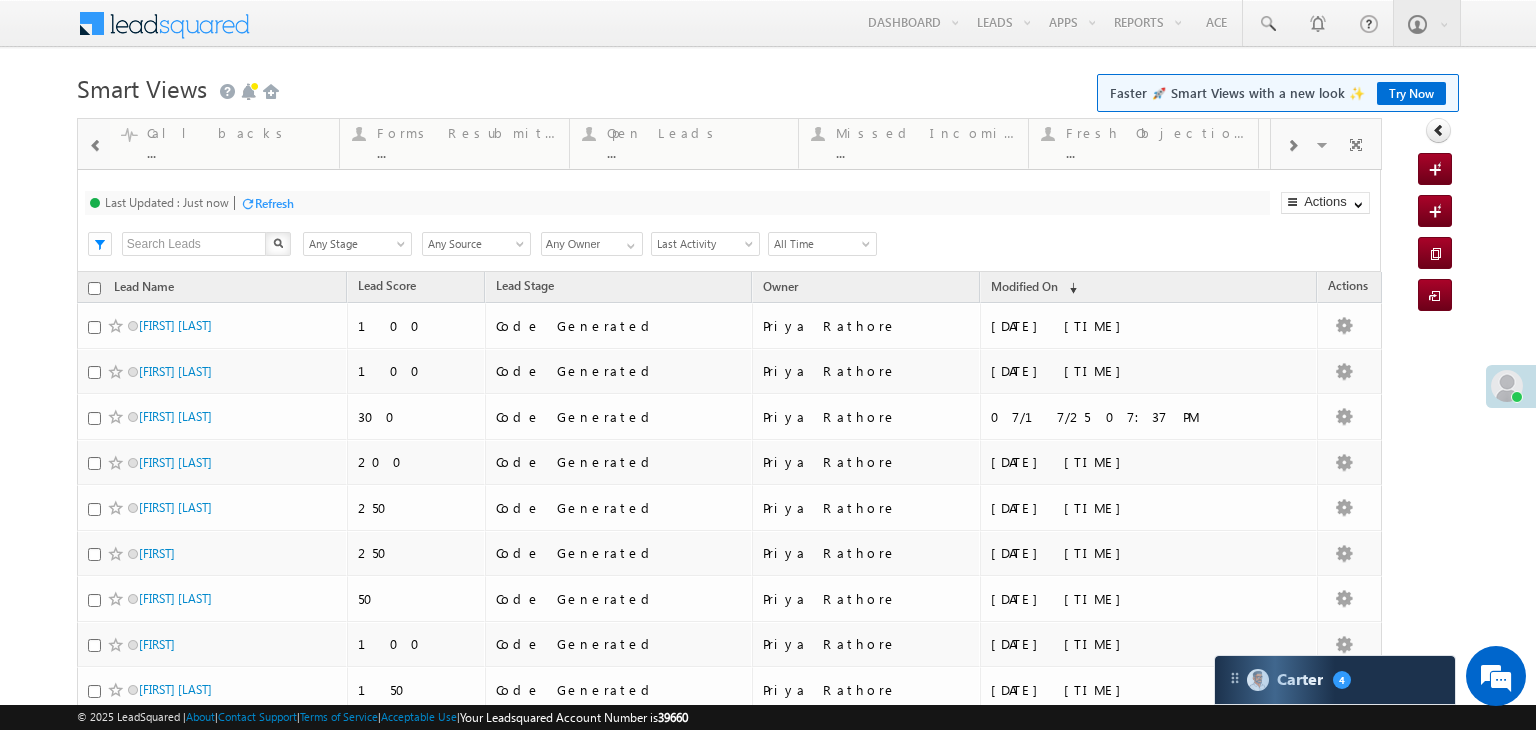 click at bounding box center (96, 146) 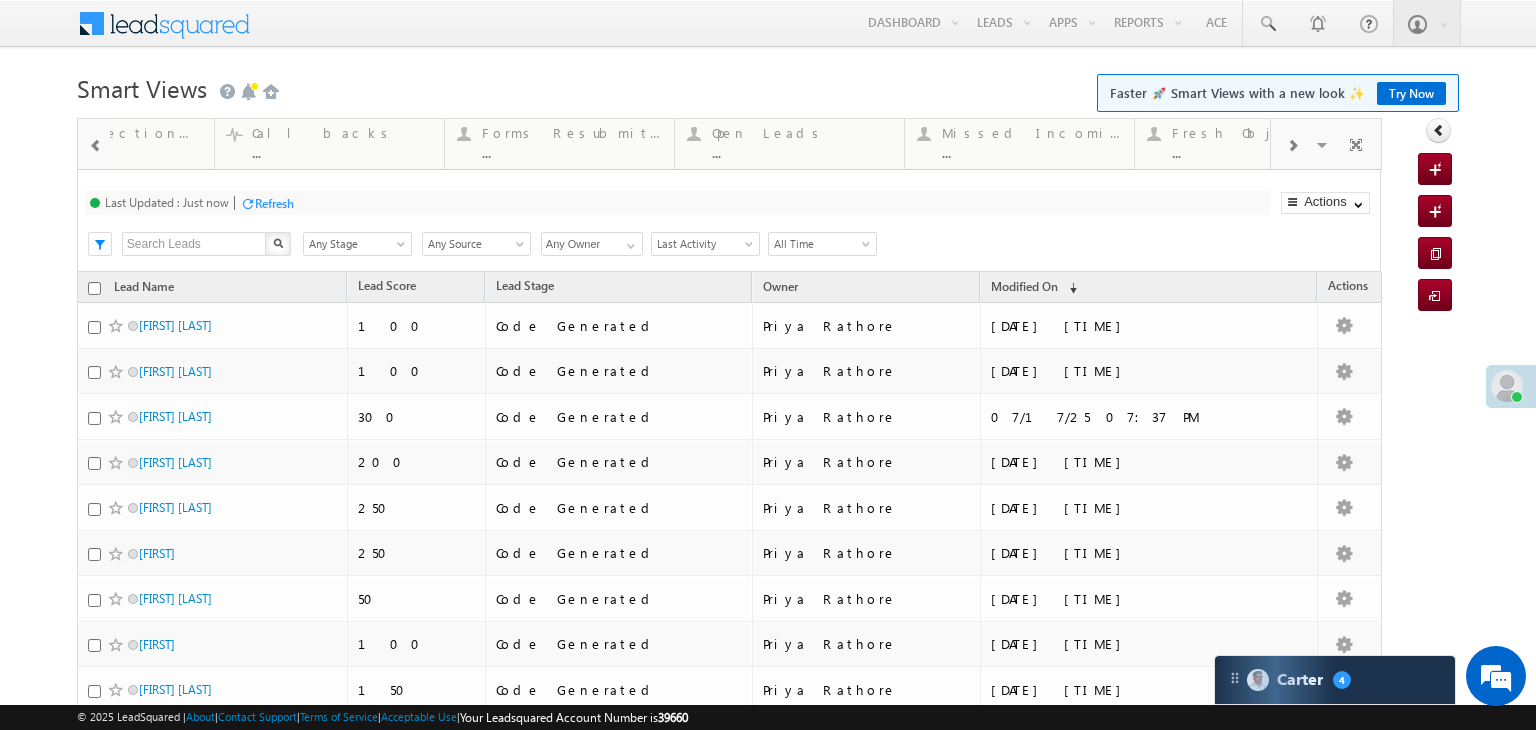 click at bounding box center [96, 146] 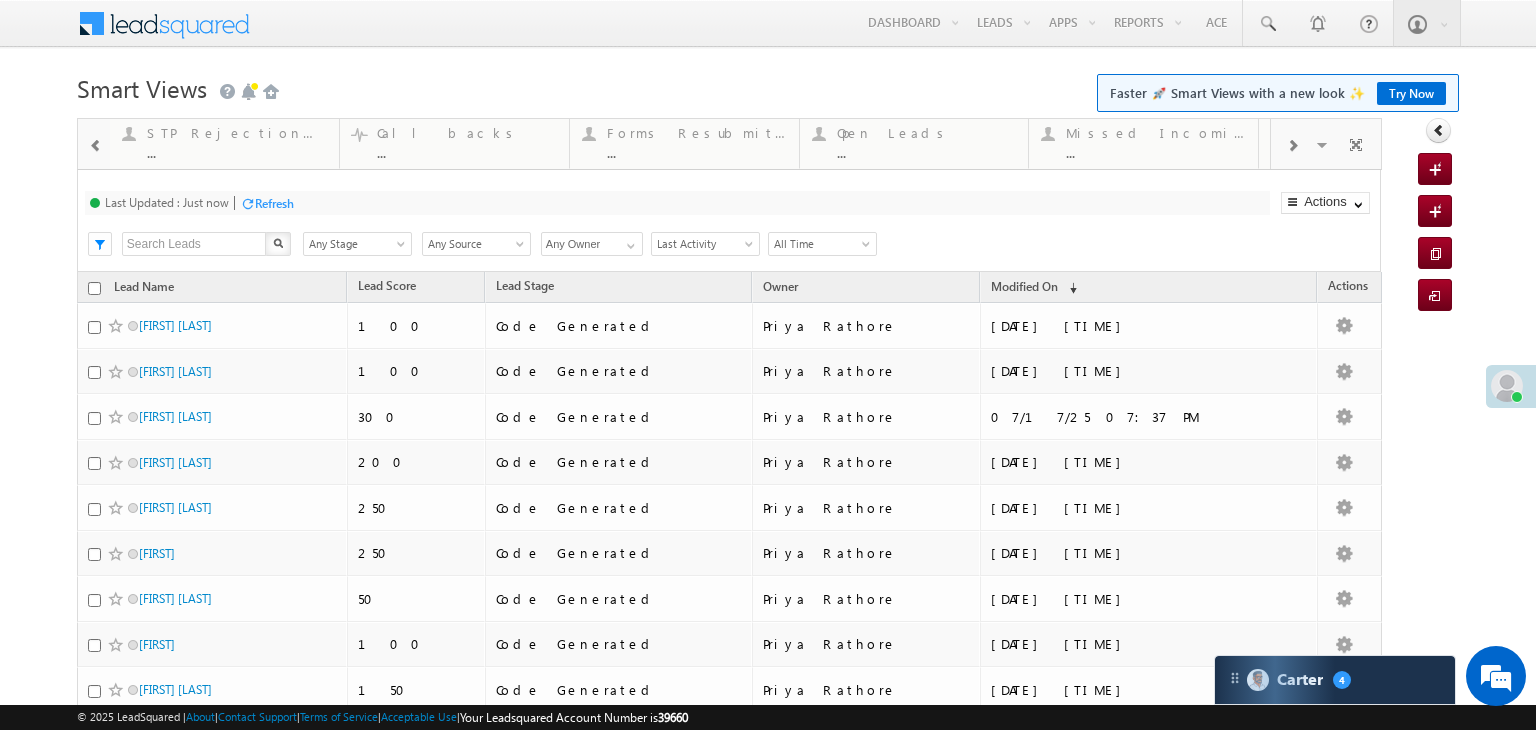 click at bounding box center [96, 146] 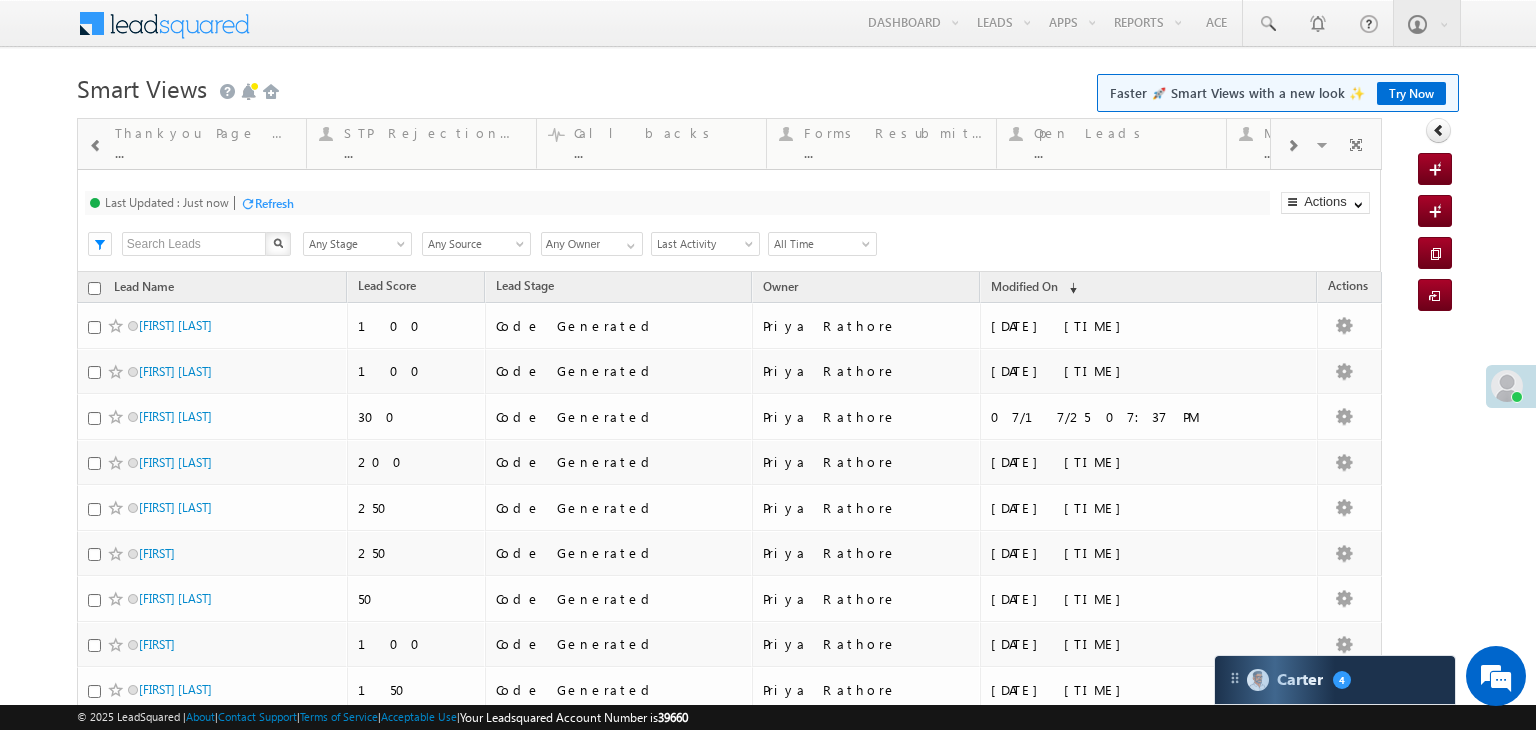 click at bounding box center [96, 146] 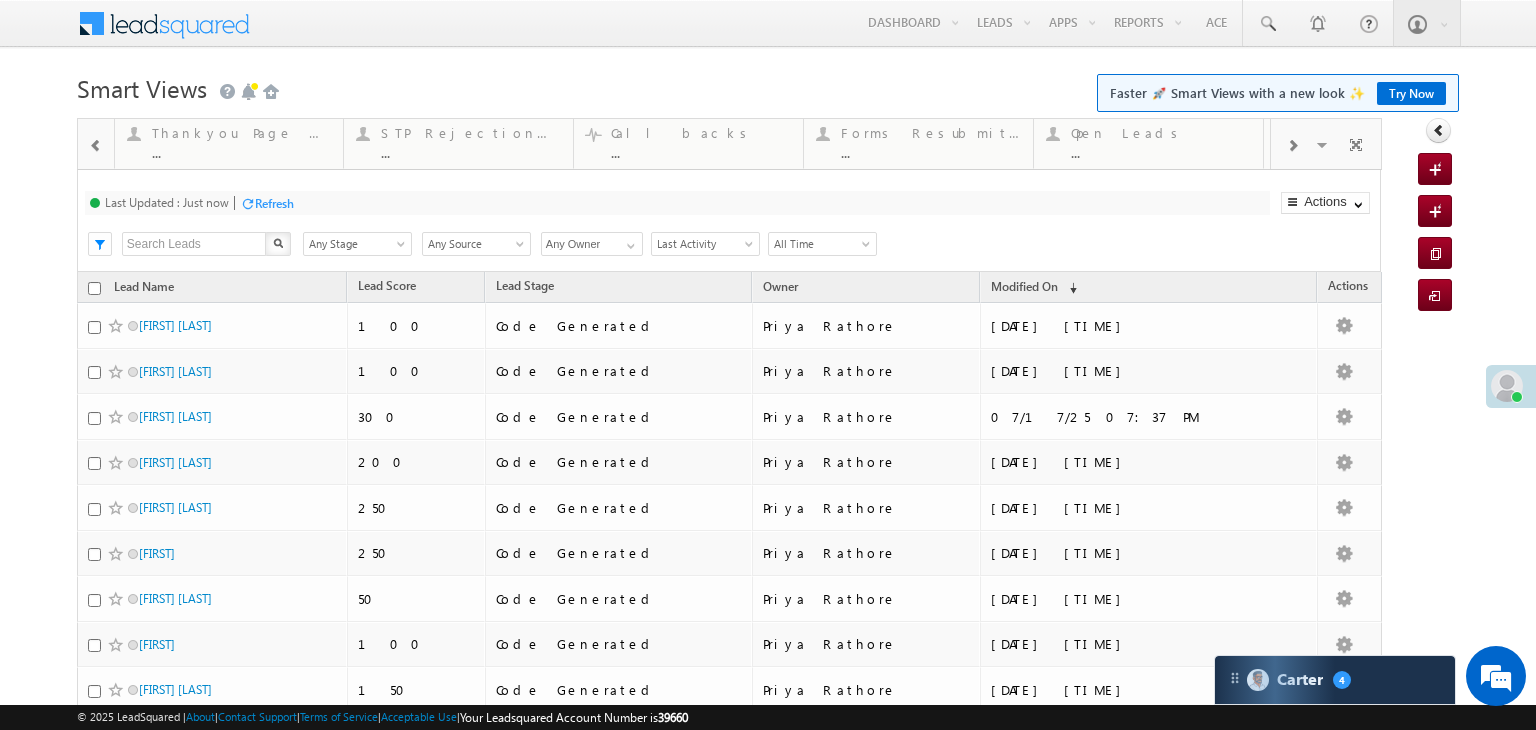 click at bounding box center [96, 146] 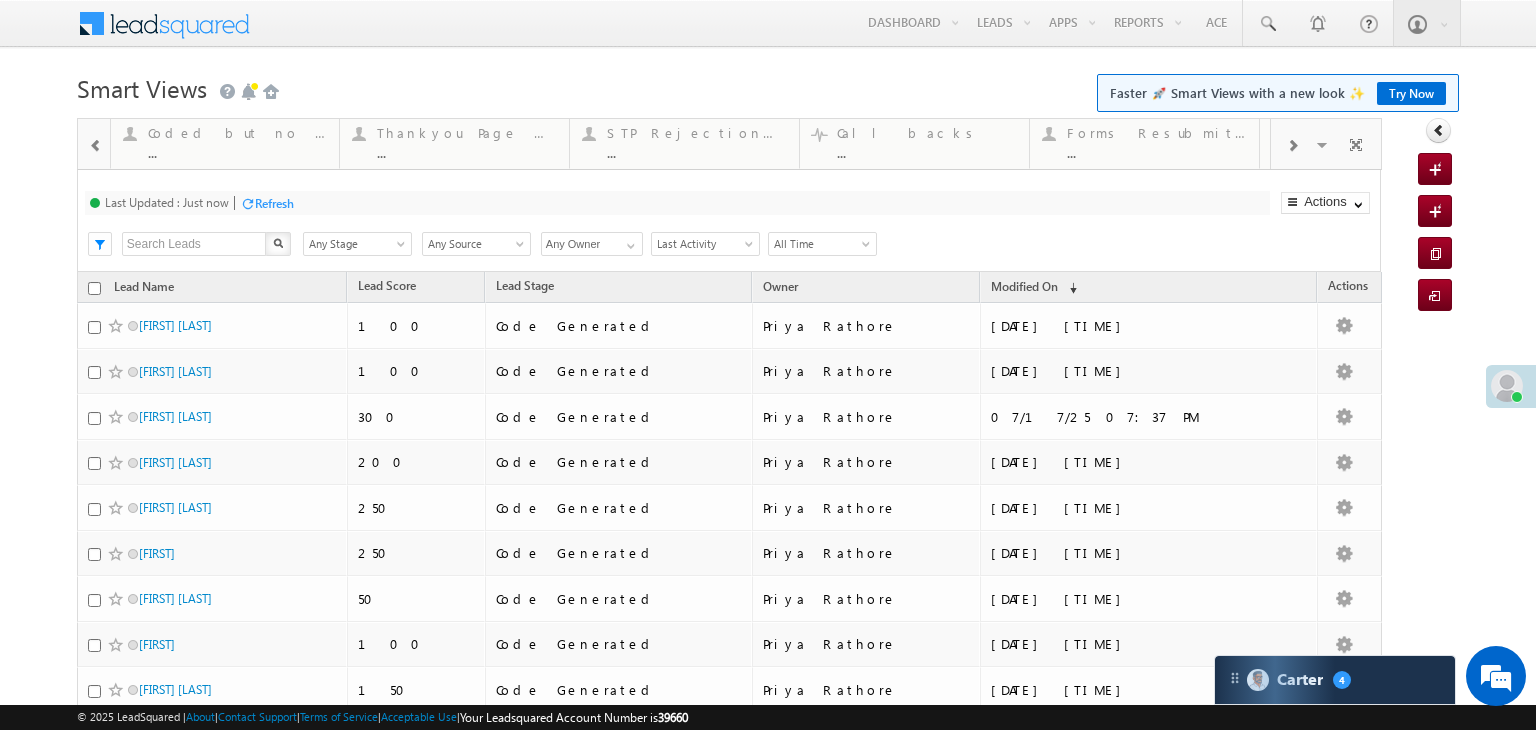 click at bounding box center [96, 146] 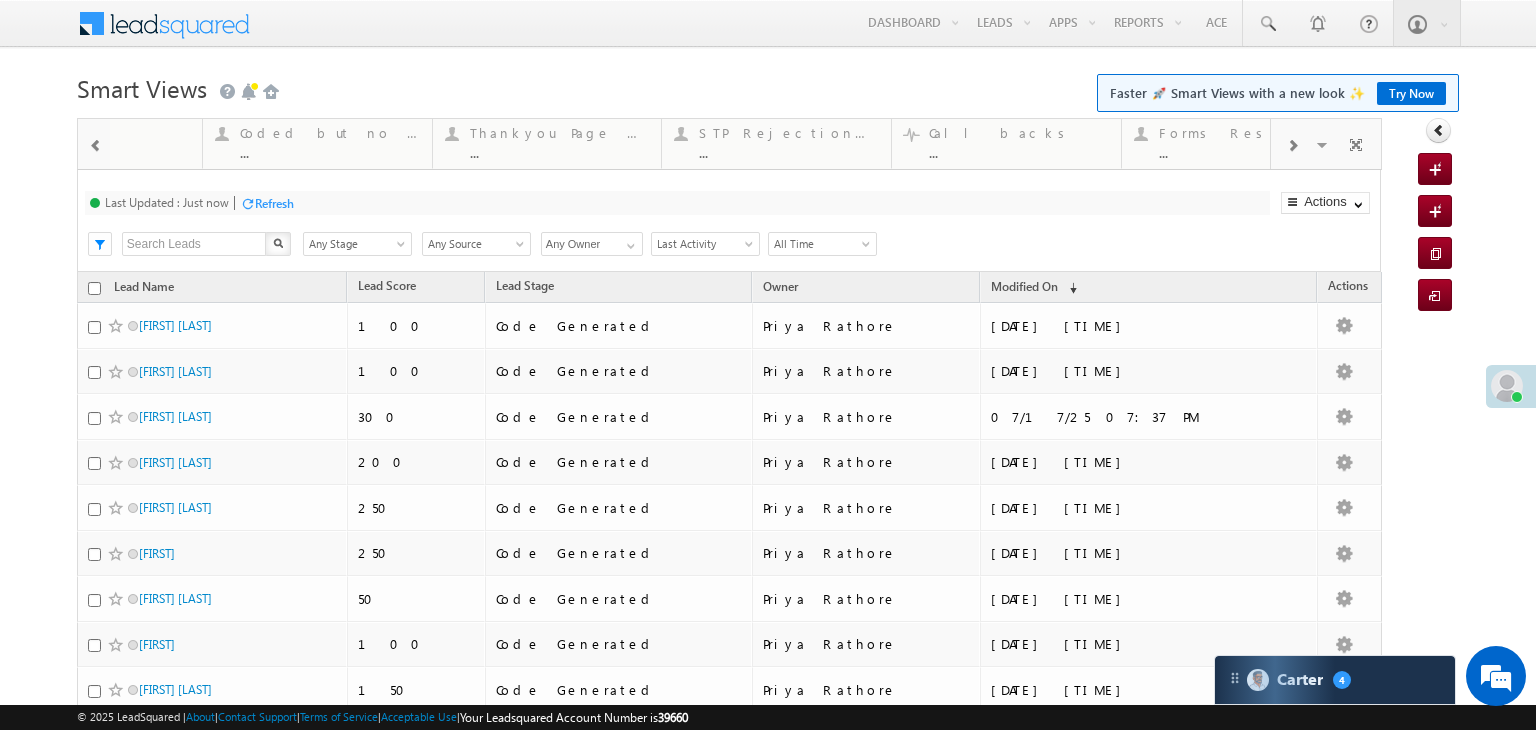 click at bounding box center (96, 146) 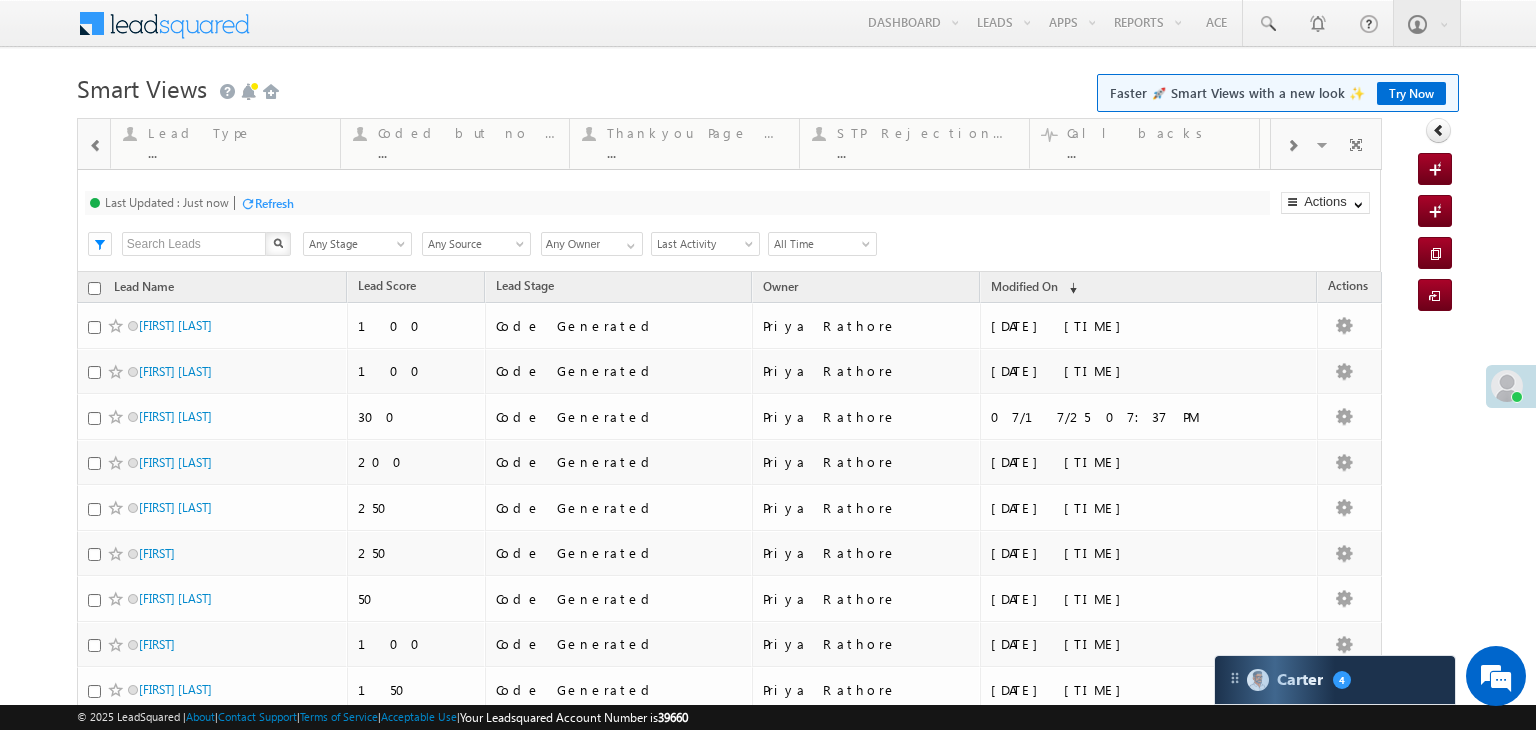 click at bounding box center [96, 146] 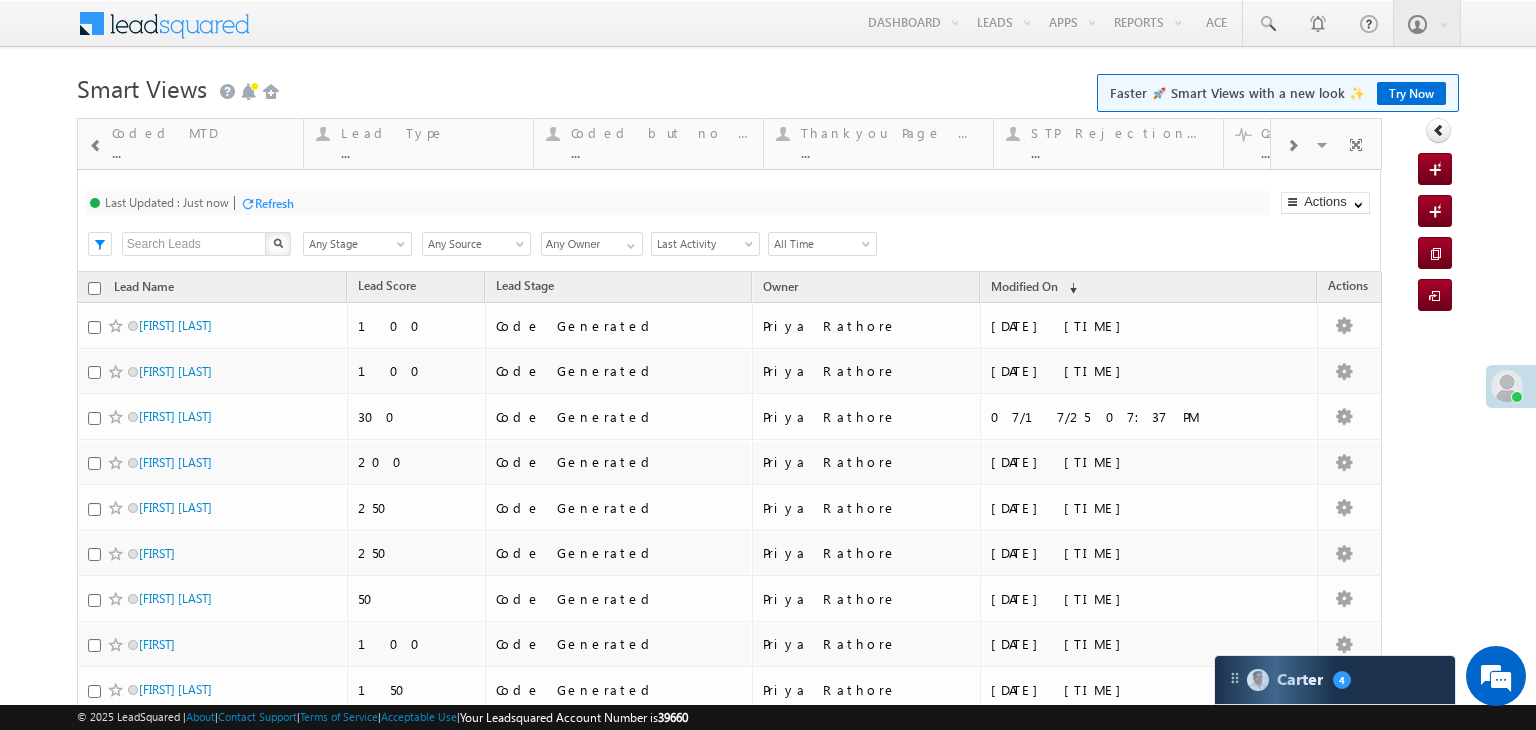 click at bounding box center [96, 146] 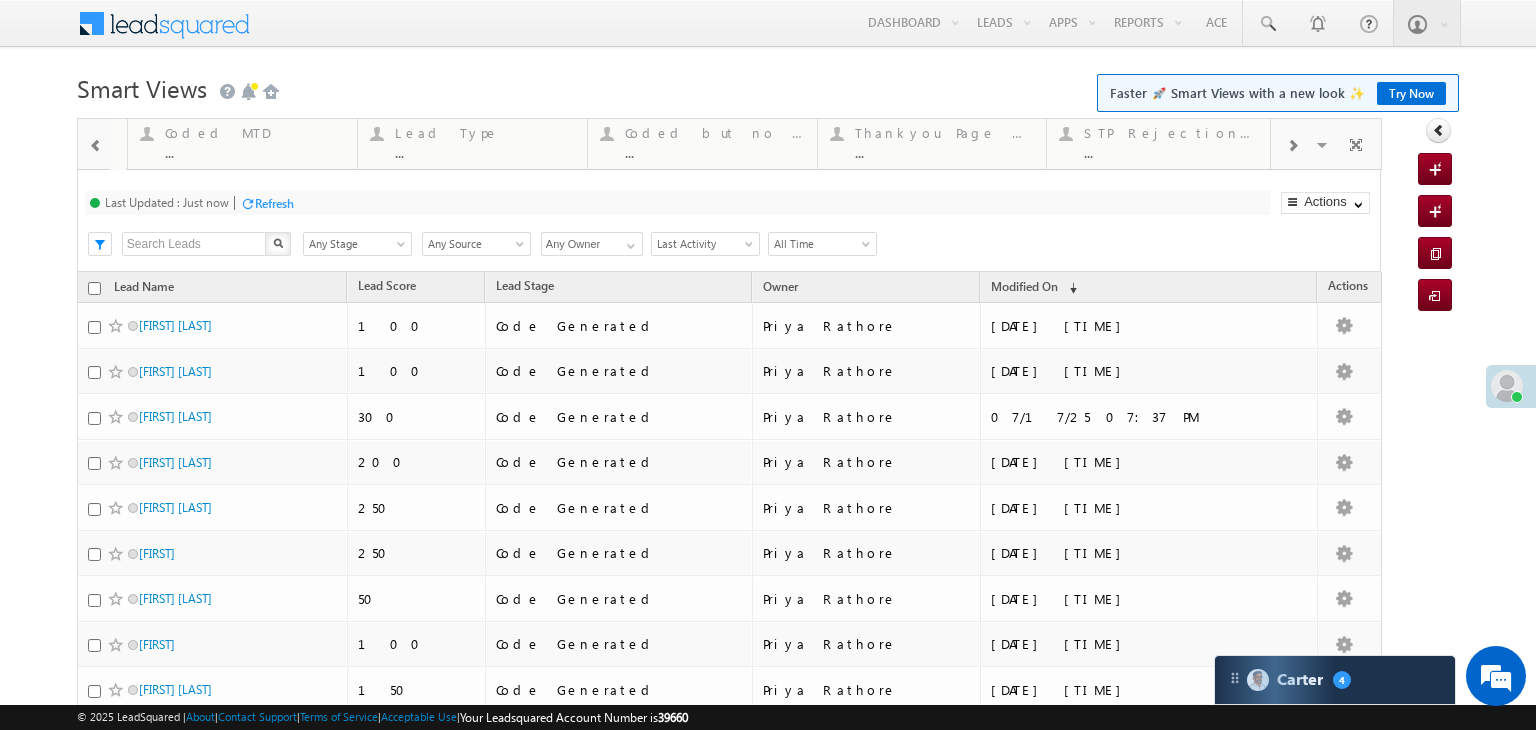 click at bounding box center [96, 146] 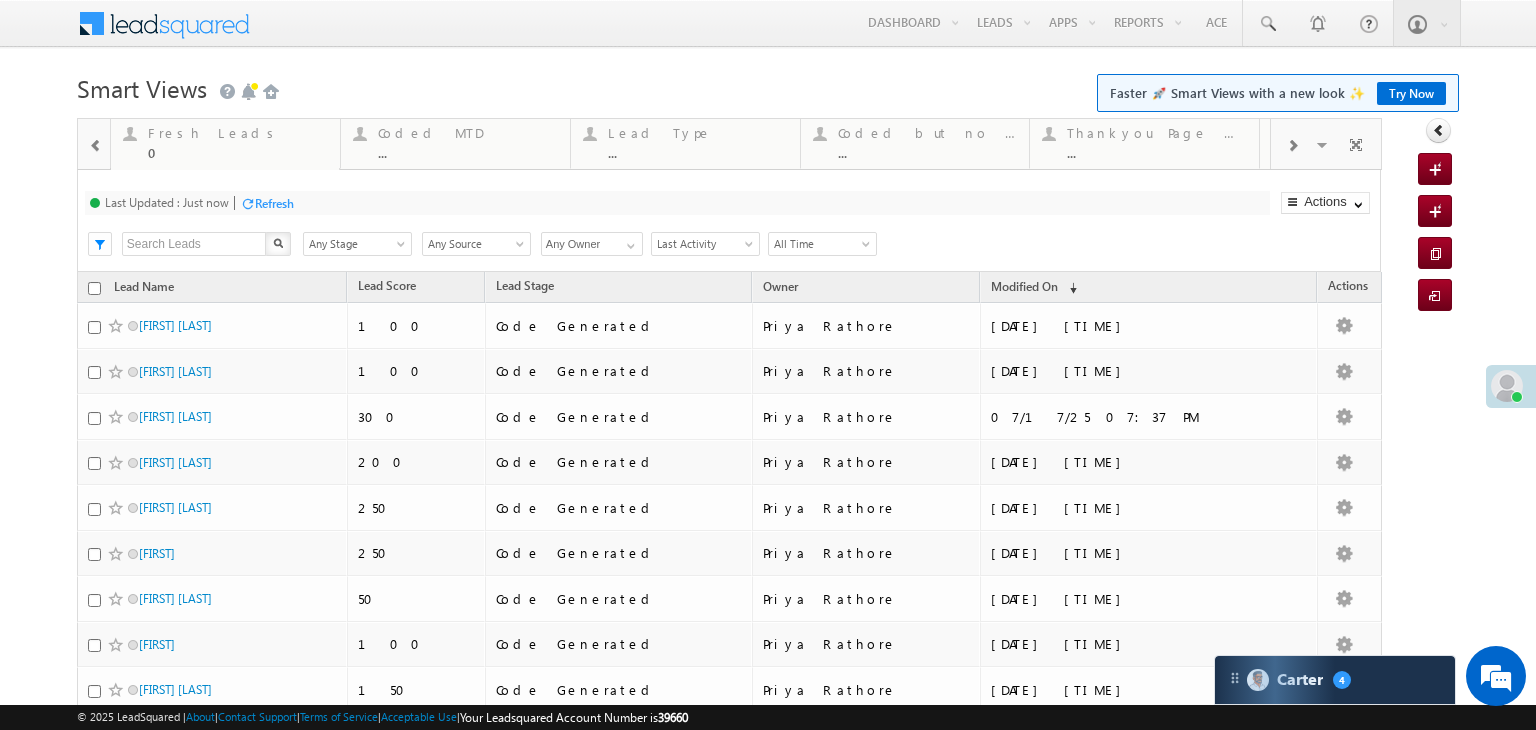 click at bounding box center [96, 146] 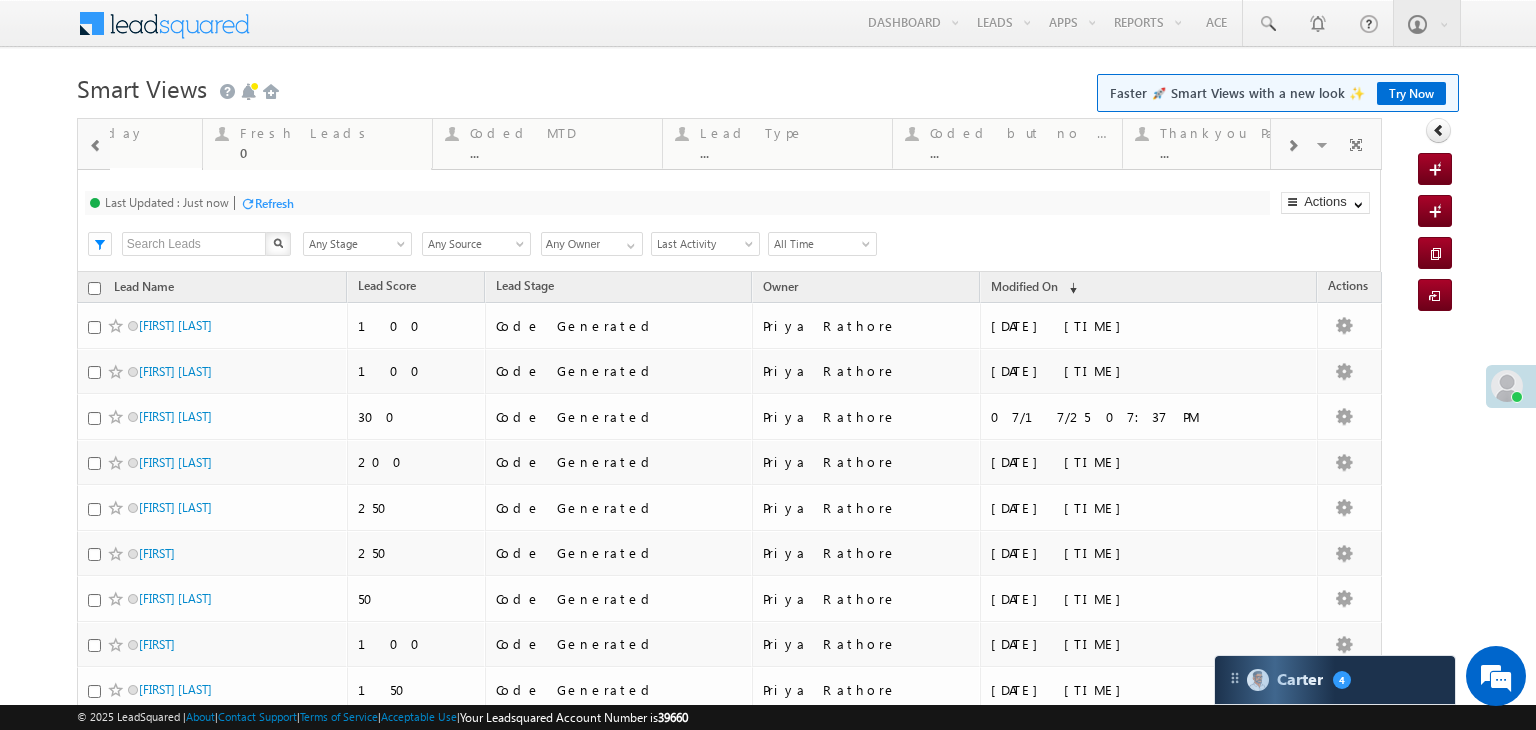 click at bounding box center [96, 146] 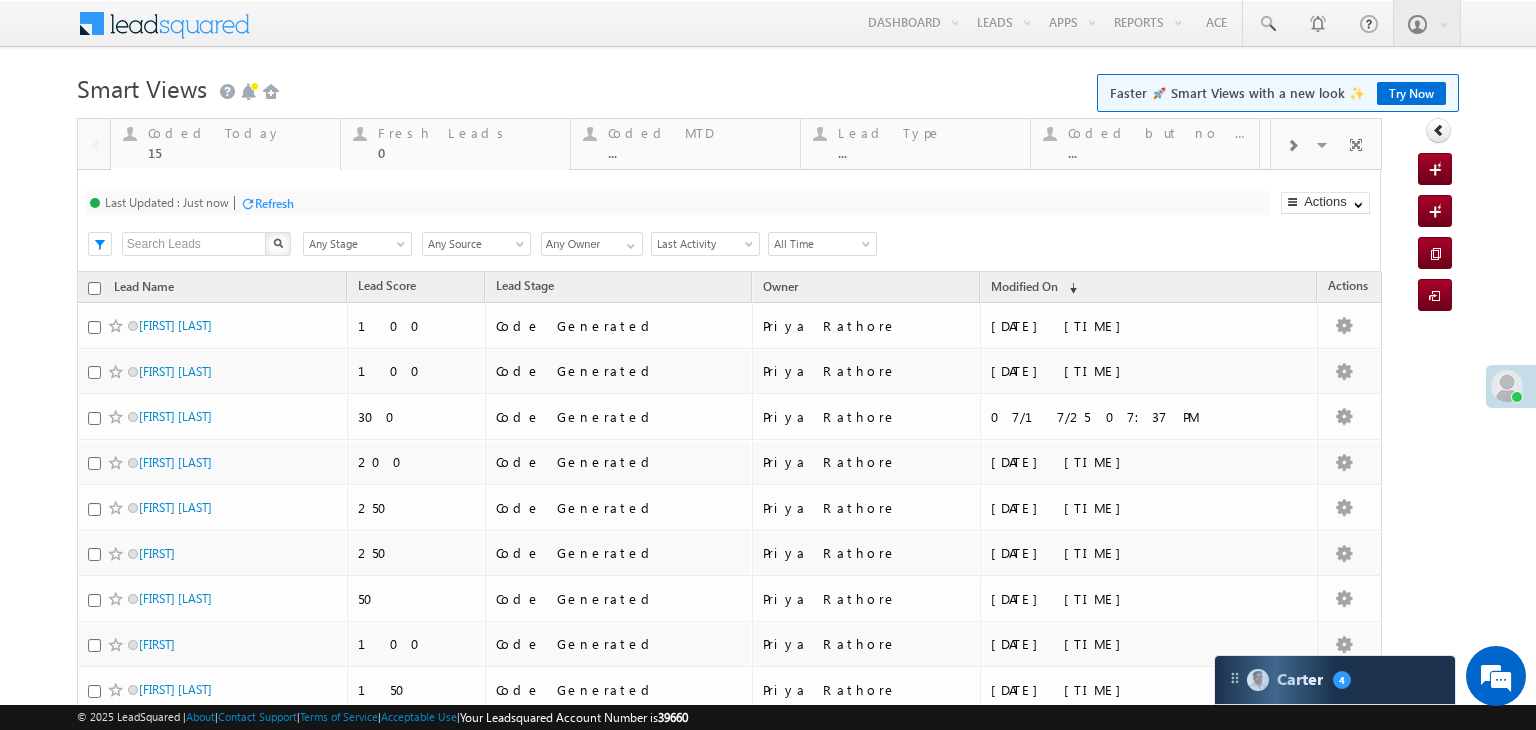 click at bounding box center (94, 143) 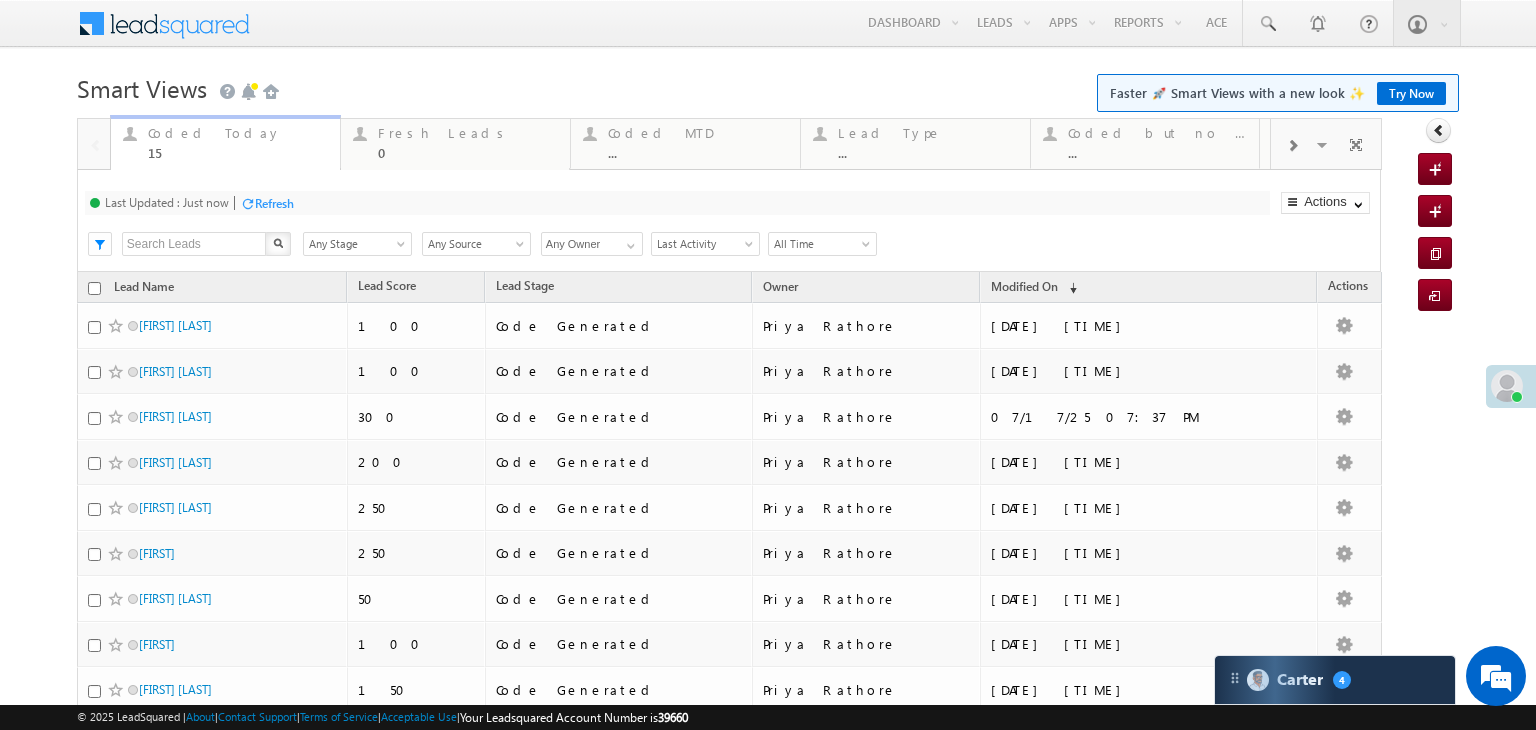 drag, startPoint x: 184, startPoint y: 143, endPoint x: 188, endPoint y: 153, distance: 10.770329 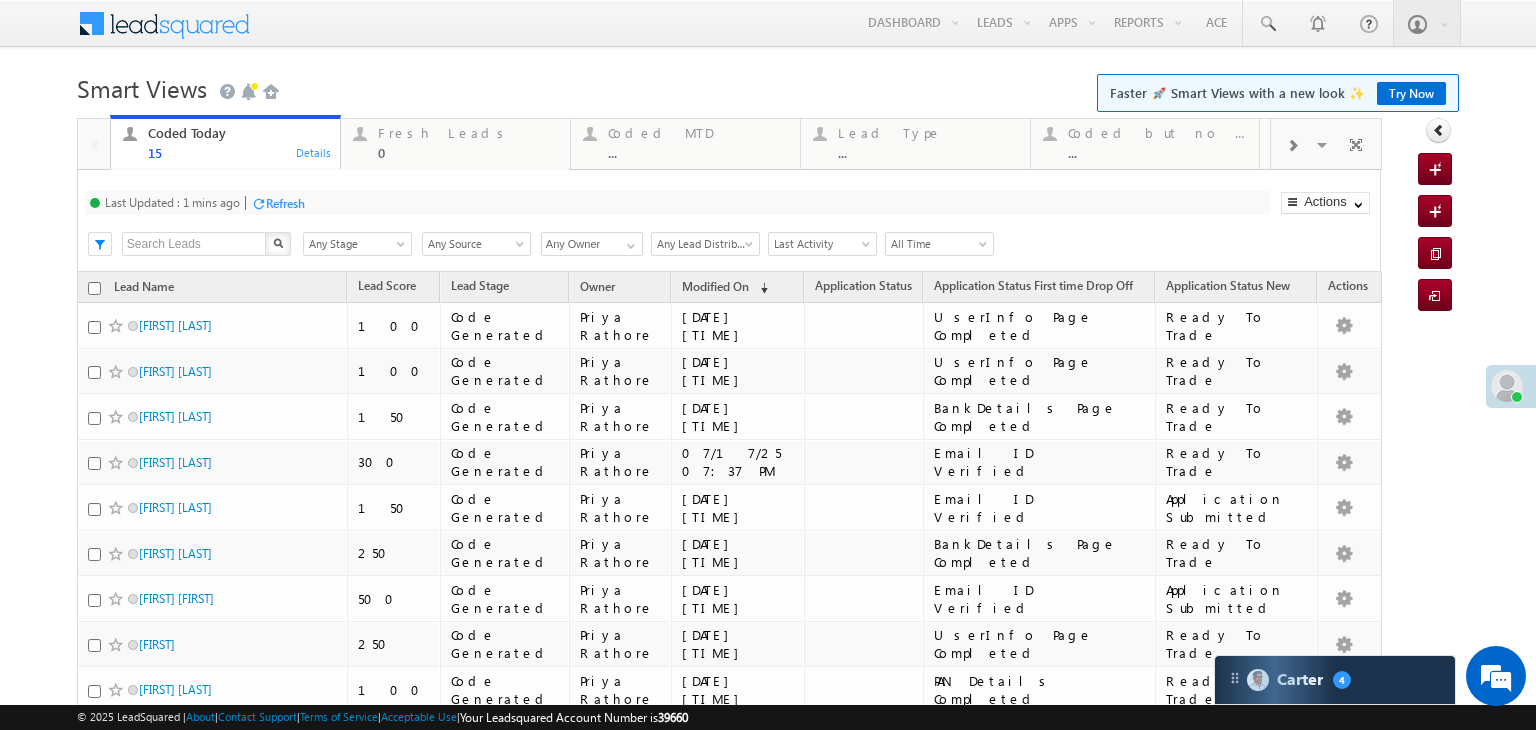 click on "Last Updated : 1 mins ago Refresh Refreshing...
Search
X
Lead Stage
Any Stage Any Stage
Lead Source
Any Source Any Source
Owner
Any Owner Any Owner Any Owner
Lead Distribution
Any Lead Distribution Online-Organic Online-Paid Referral DRA Any Lead Distribution
Date Range
Go maxdate mindate All Time
Custom
Yesterday
Today
Last Week
This Week
Last Month
This Month
Last Year
This Year
Last 7 Days
Last 30 Days
All Time
Last Activity
Created On
Modified On" at bounding box center (729, 221) 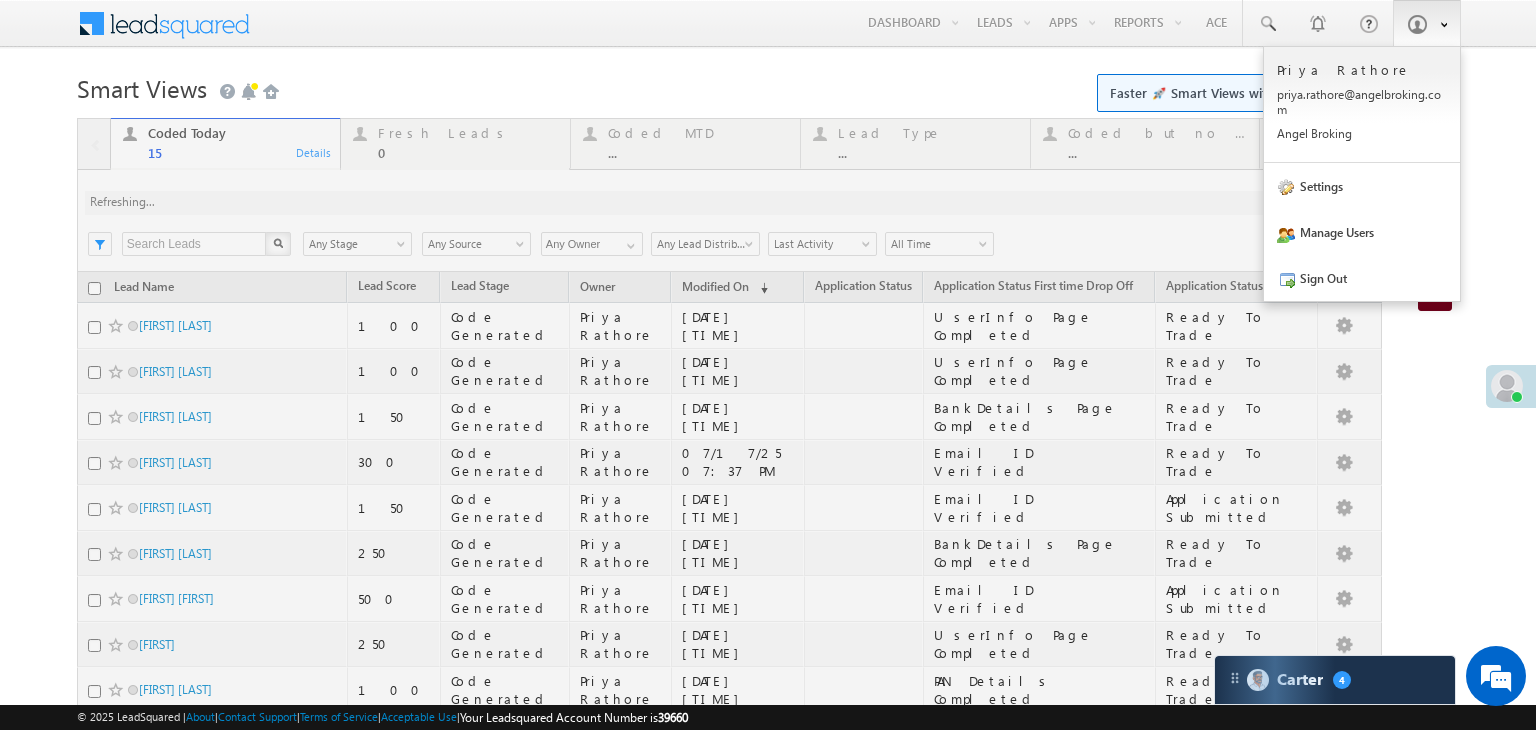 click at bounding box center (729, 607) 